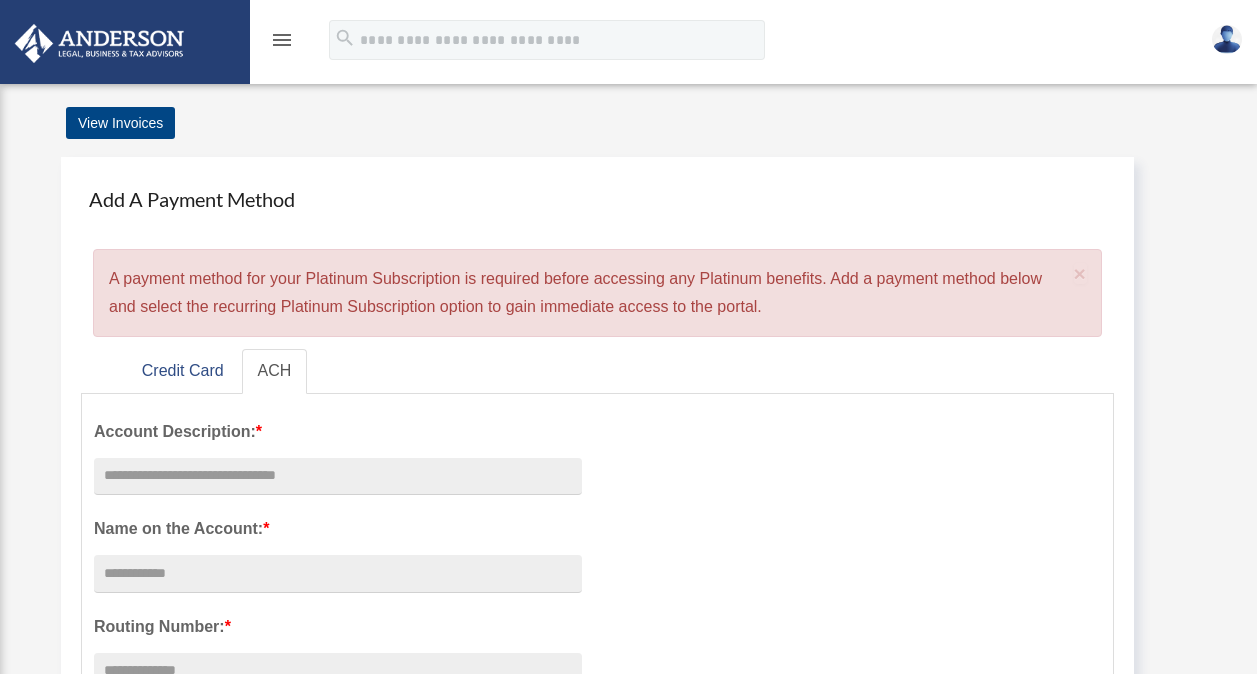 scroll, scrollTop: 0, scrollLeft: 0, axis: both 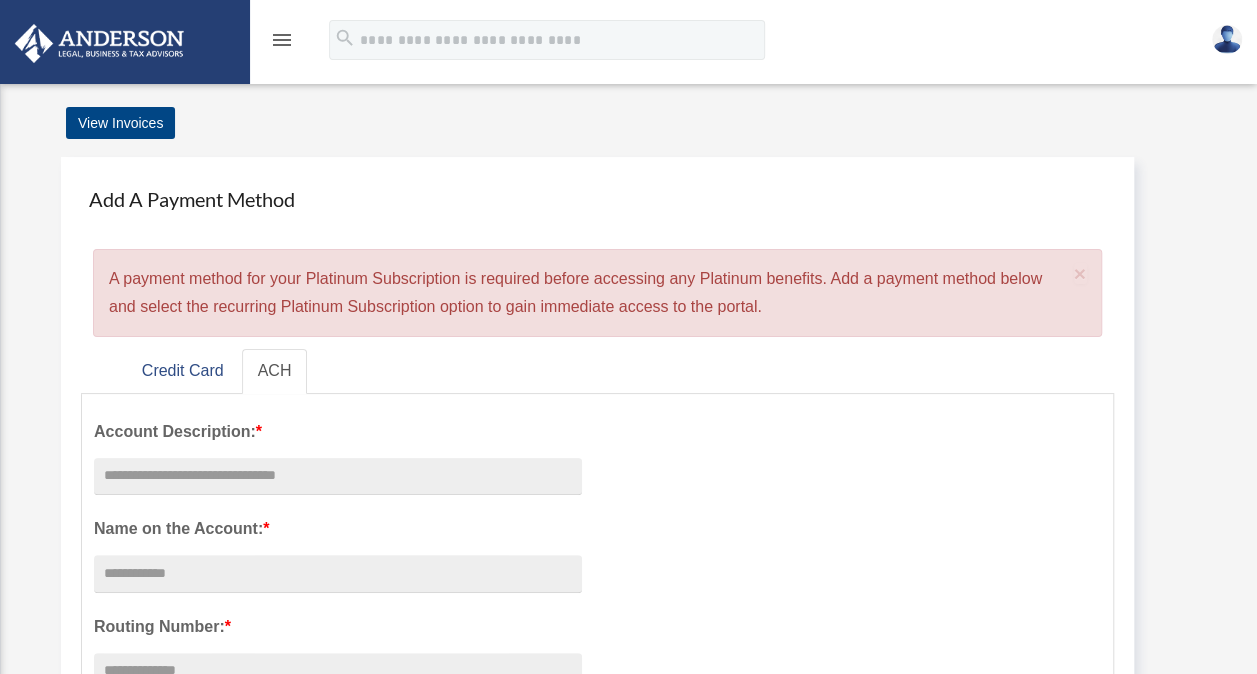 click on "menu" at bounding box center [282, 40] 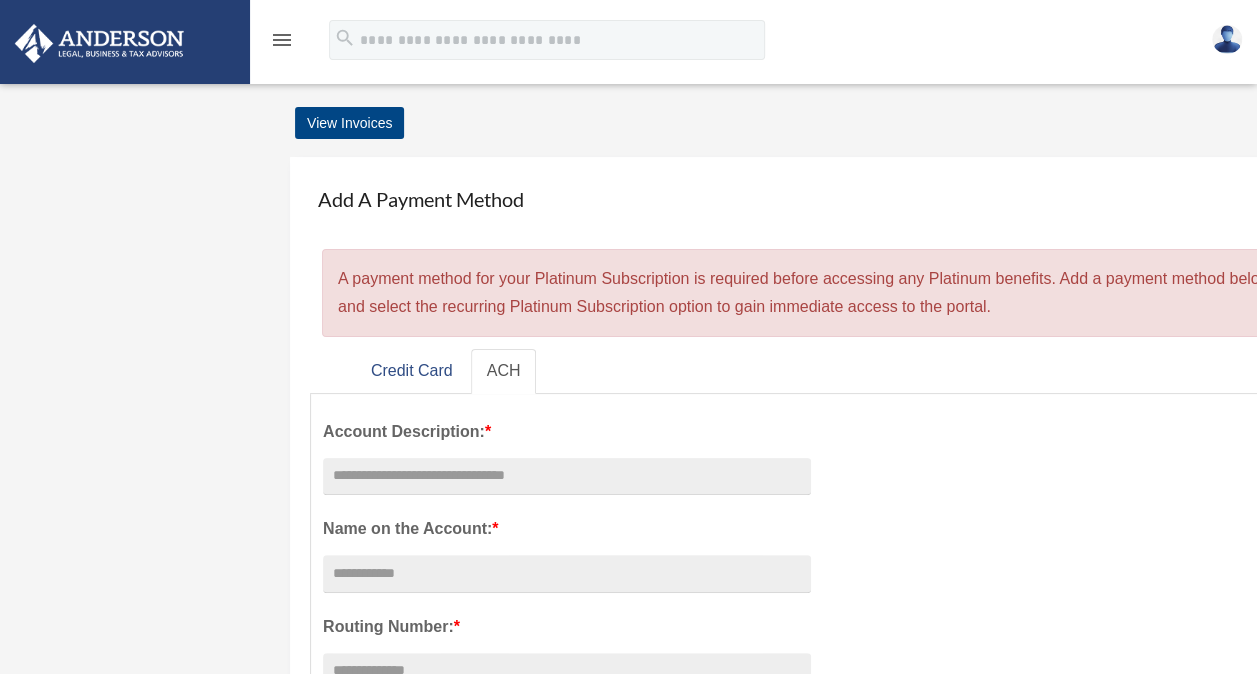 click on "menu" at bounding box center [282, 40] 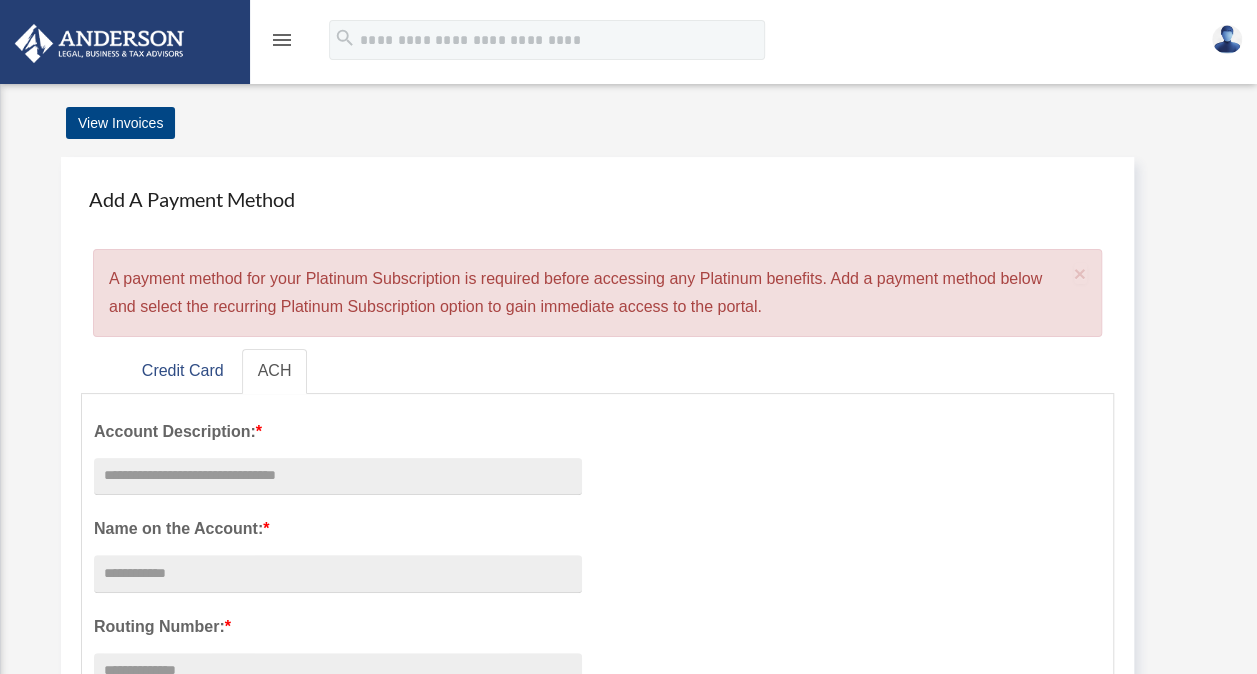 drag, startPoint x: 280, startPoint y: 40, endPoint x: 226, endPoint y: 114, distance: 91.60786 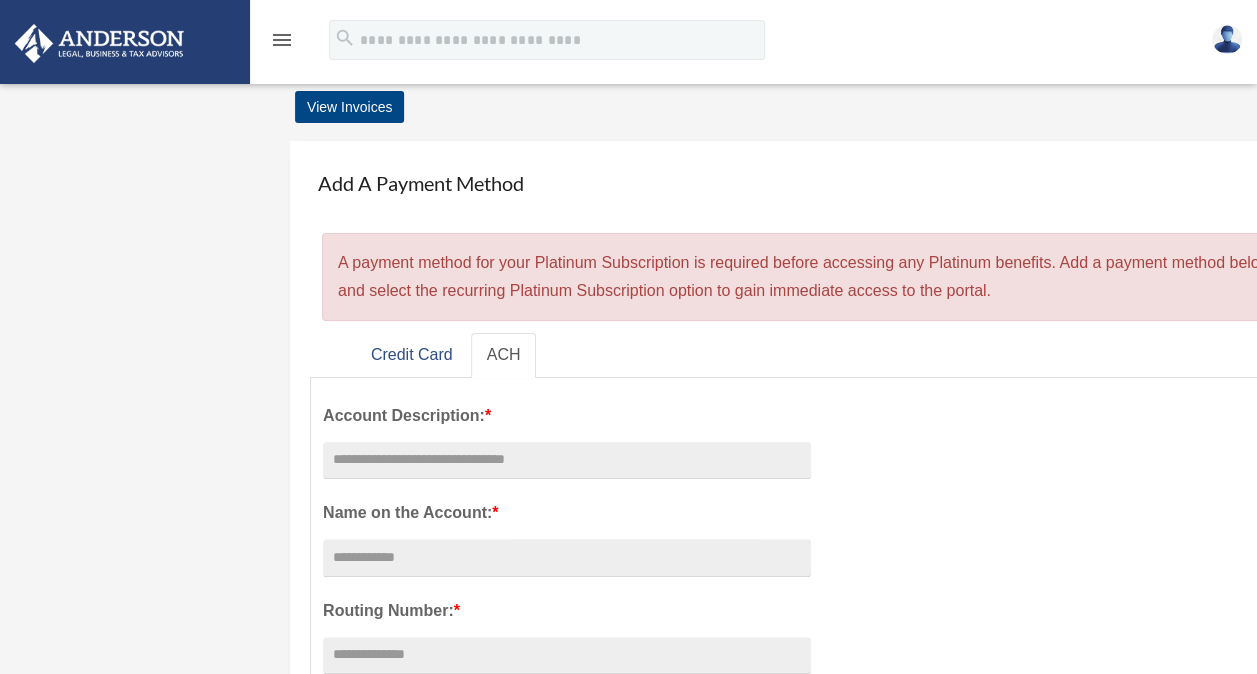 scroll, scrollTop: 0, scrollLeft: 0, axis: both 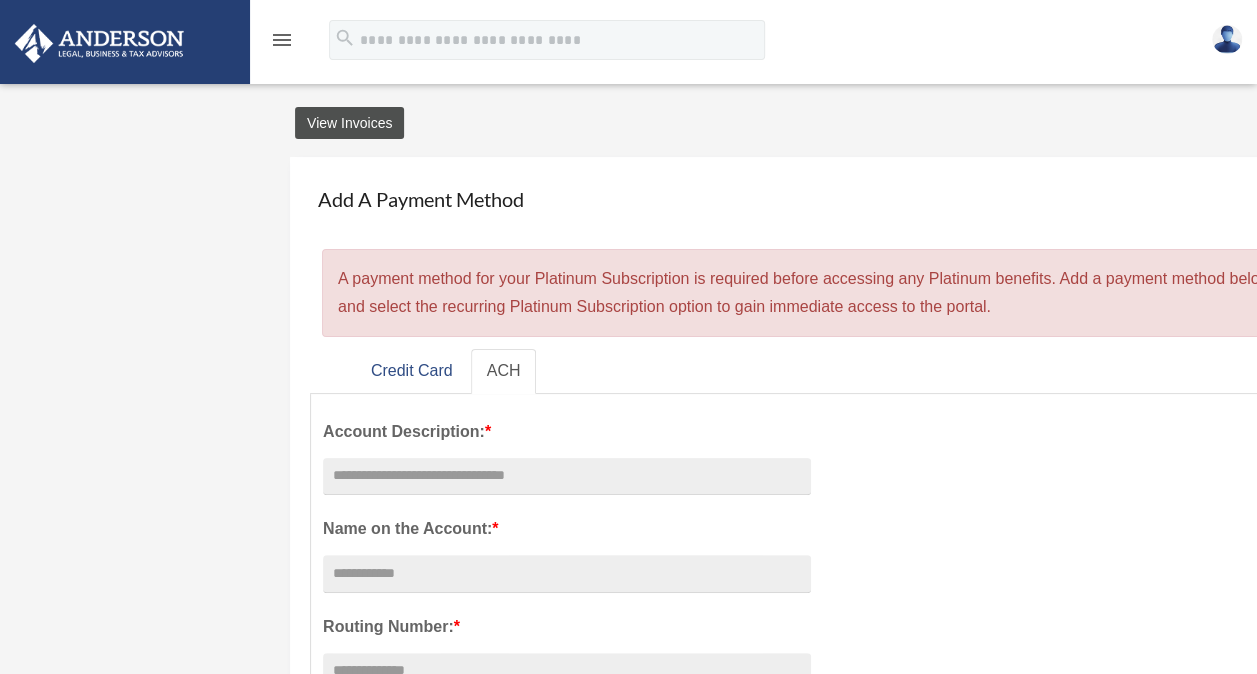 click on "View Invoices" at bounding box center [349, 123] 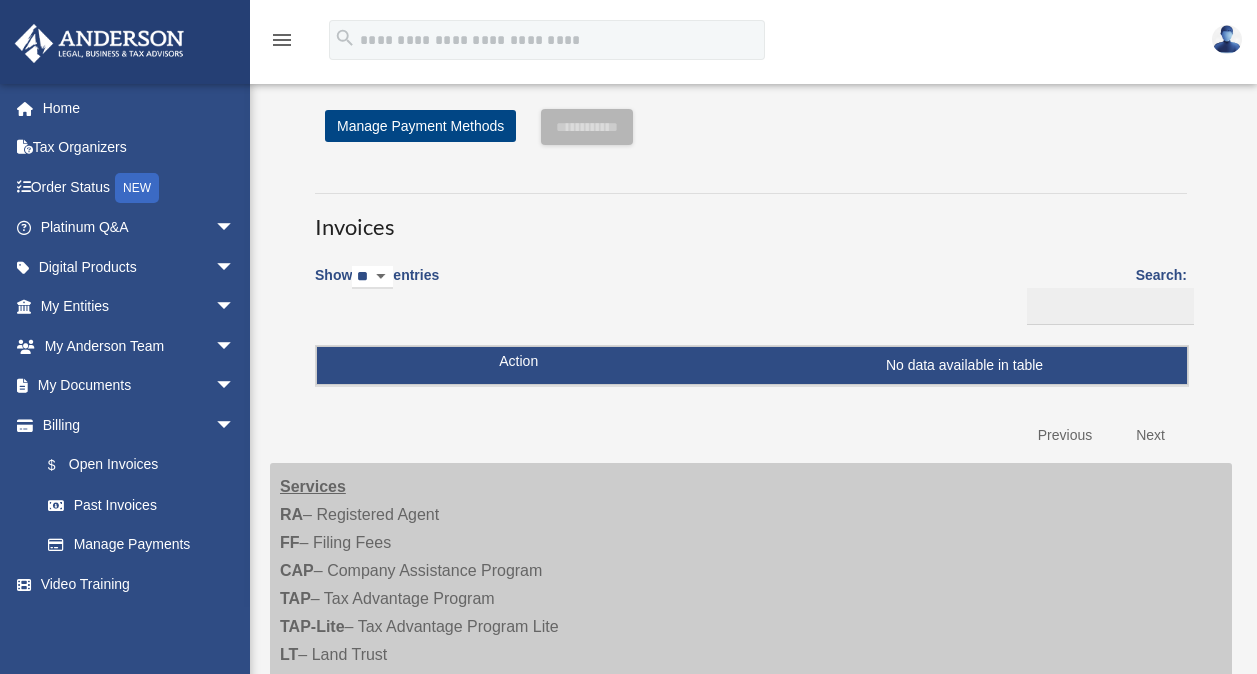 scroll, scrollTop: 0, scrollLeft: 0, axis: both 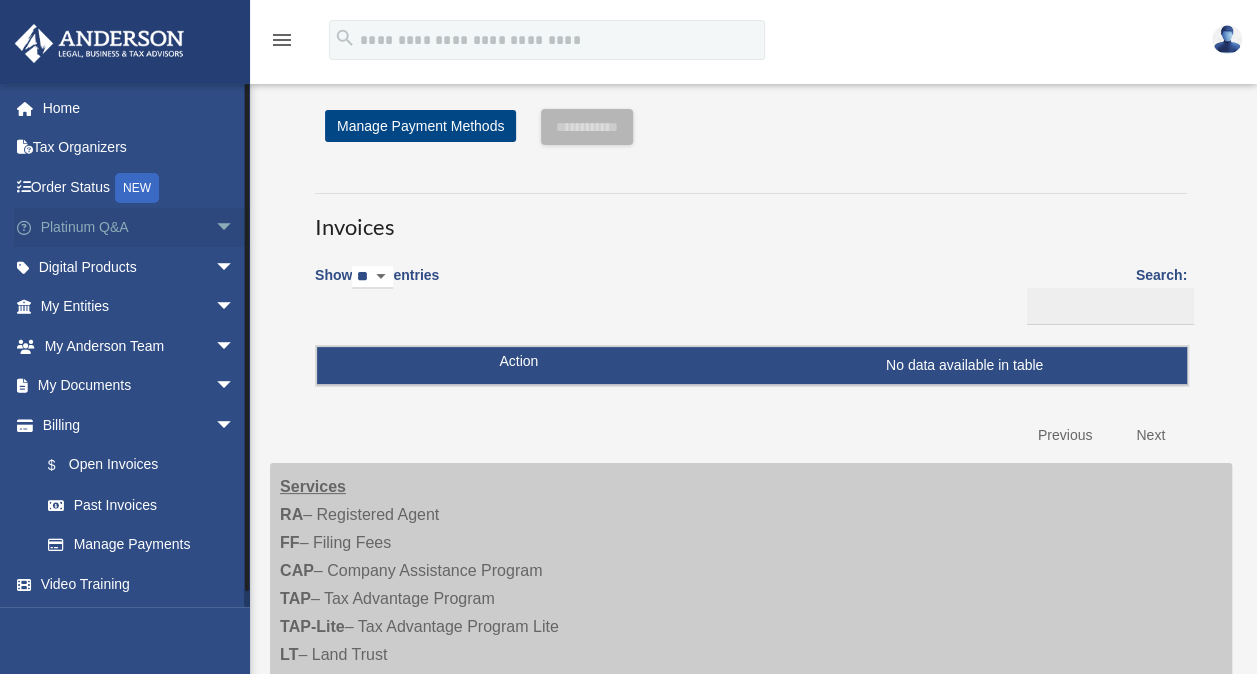 click on "arrow_drop_down" at bounding box center [235, 228] 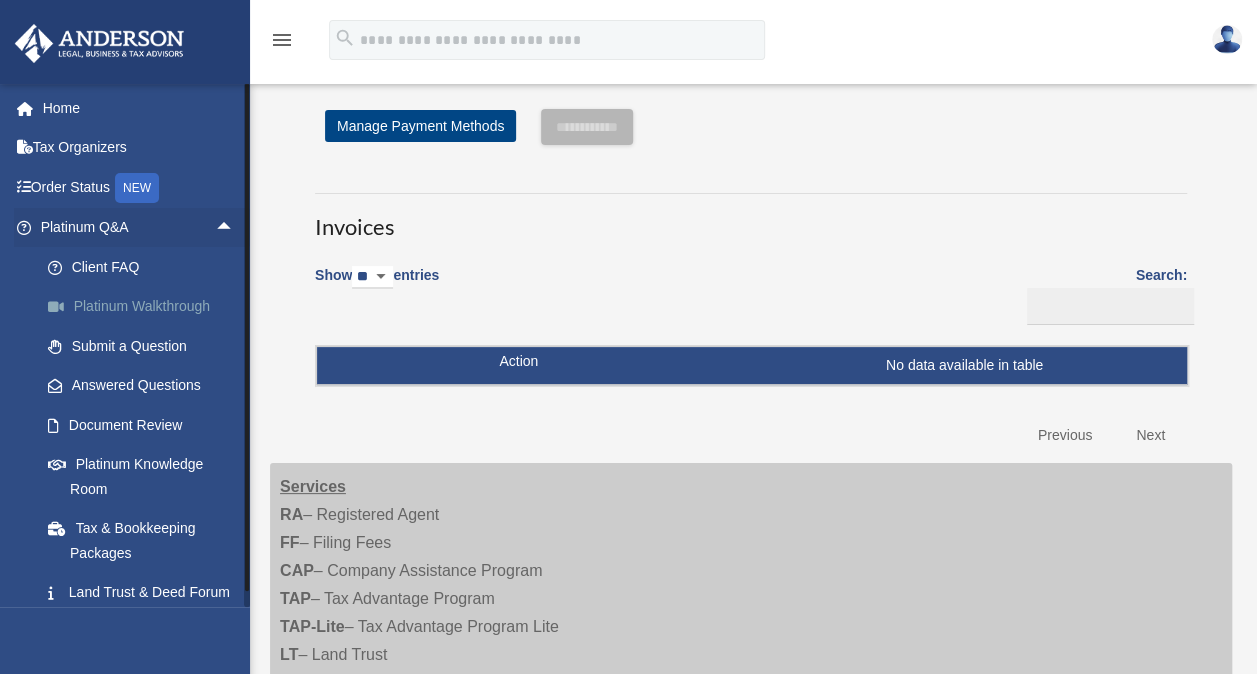 click on "Platinum Walkthrough" at bounding box center (146, 307) 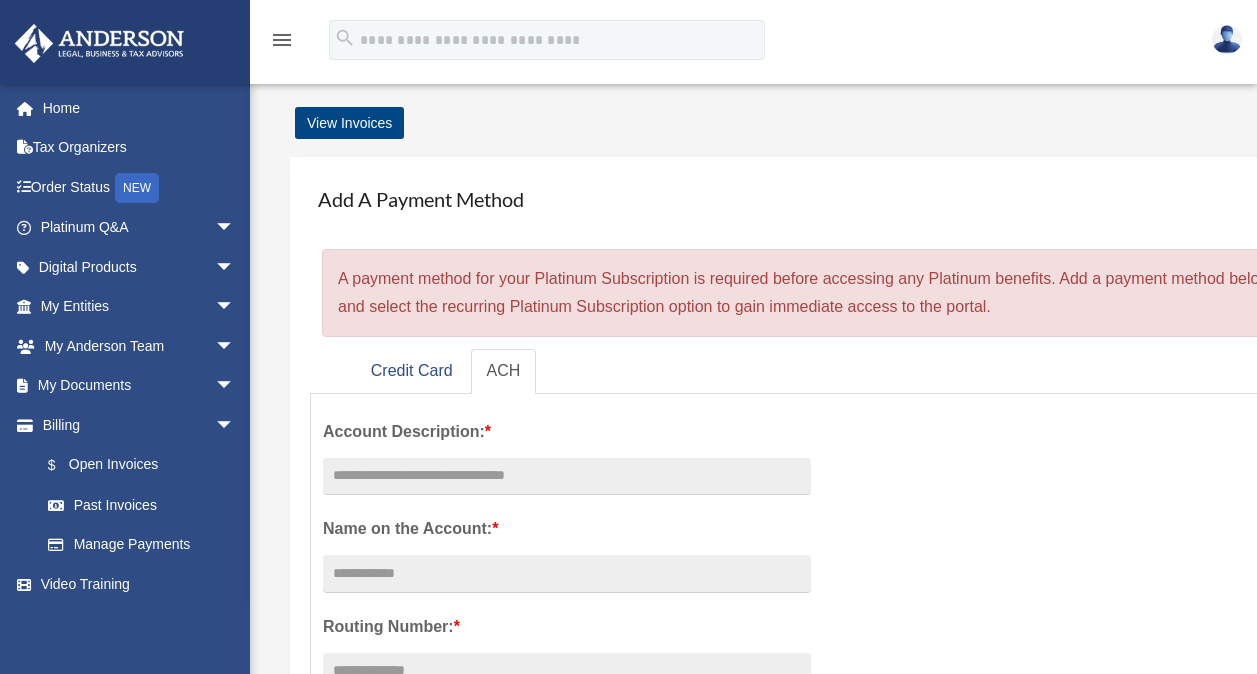 scroll, scrollTop: 0, scrollLeft: 0, axis: both 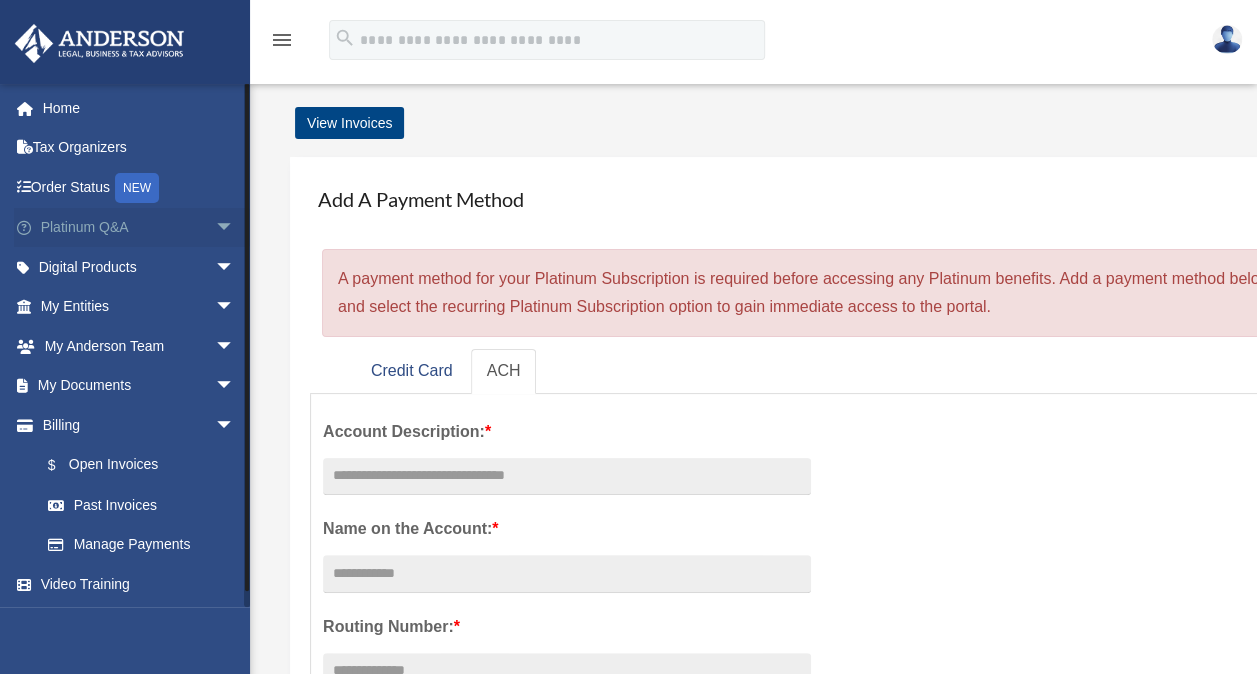 click on "arrow_drop_down" at bounding box center (235, 228) 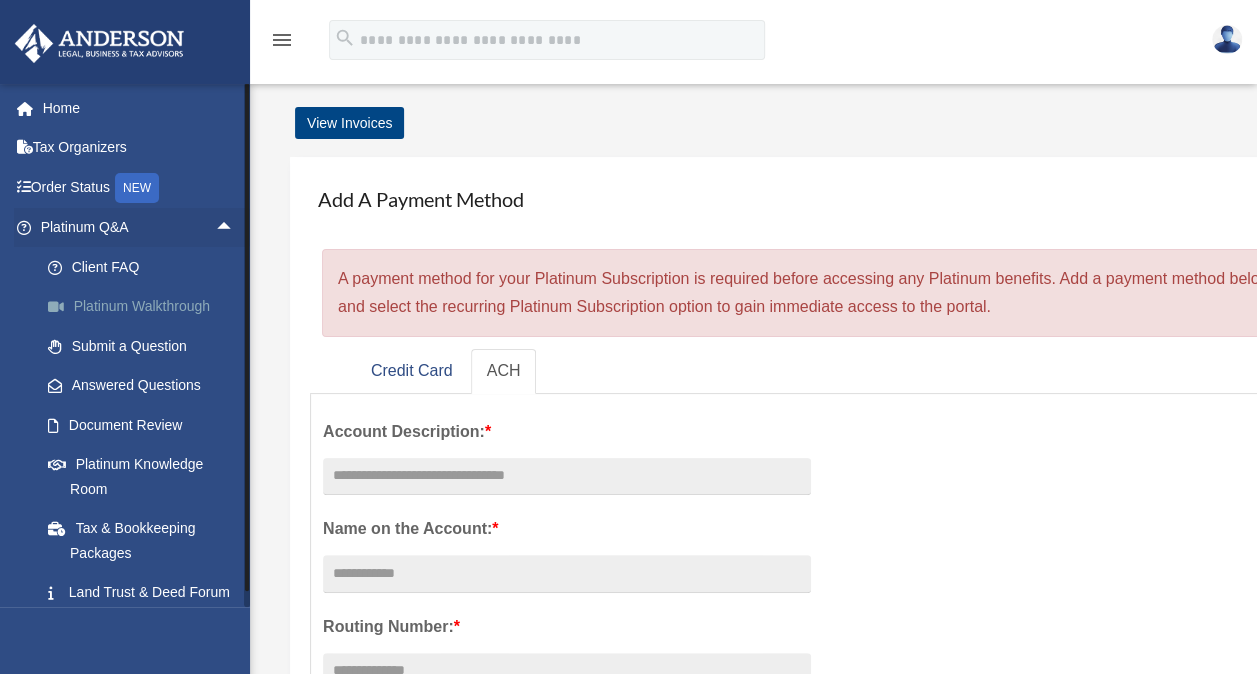 click on "Platinum Walkthrough" at bounding box center (146, 307) 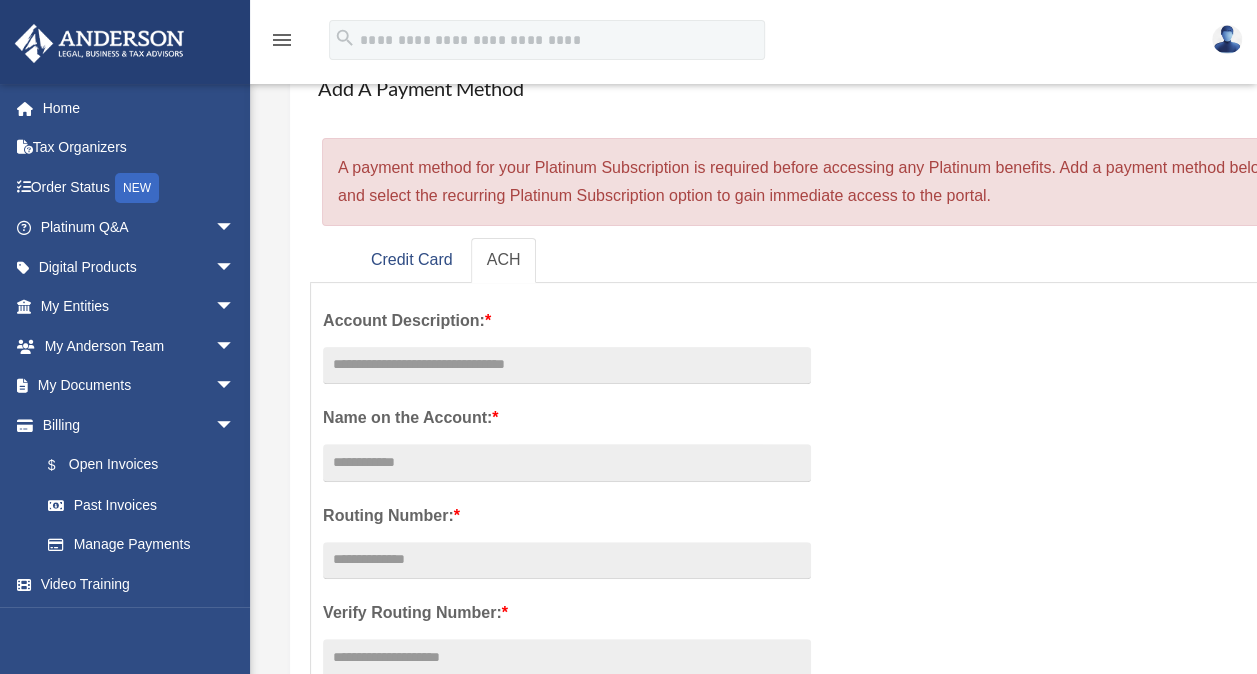 scroll, scrollTop: 112, scrollLeft: 0, axis: vertical 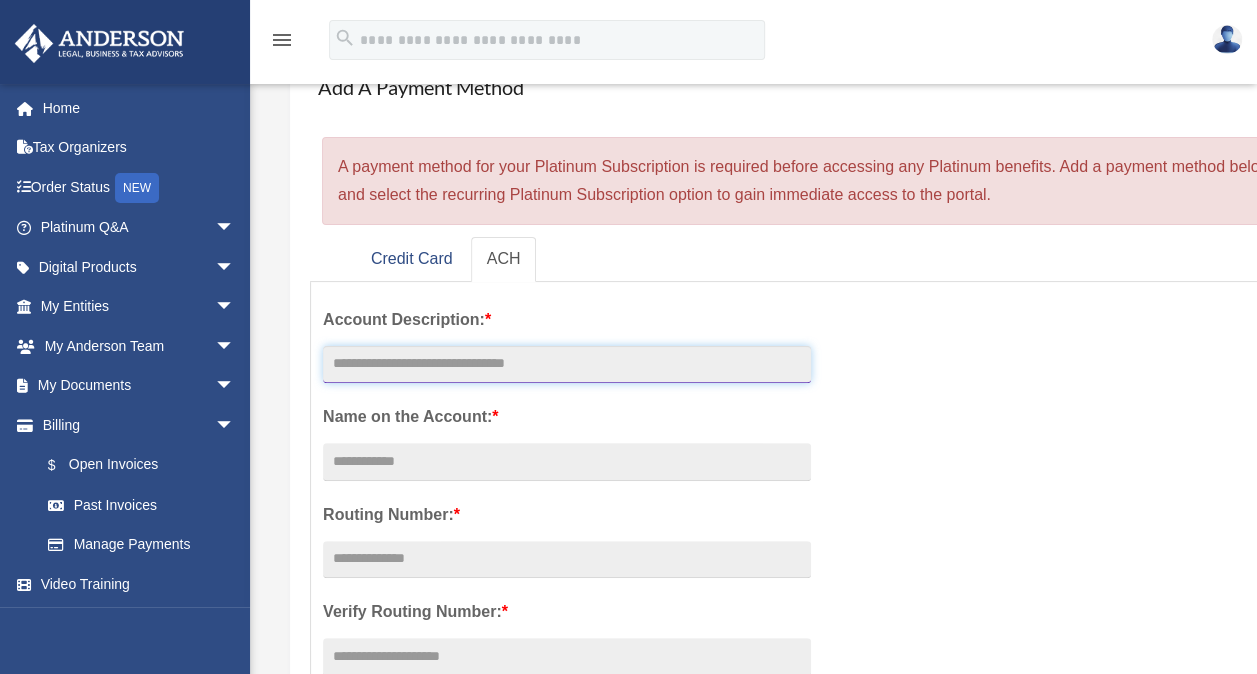 click at bounding box center [567, 365] 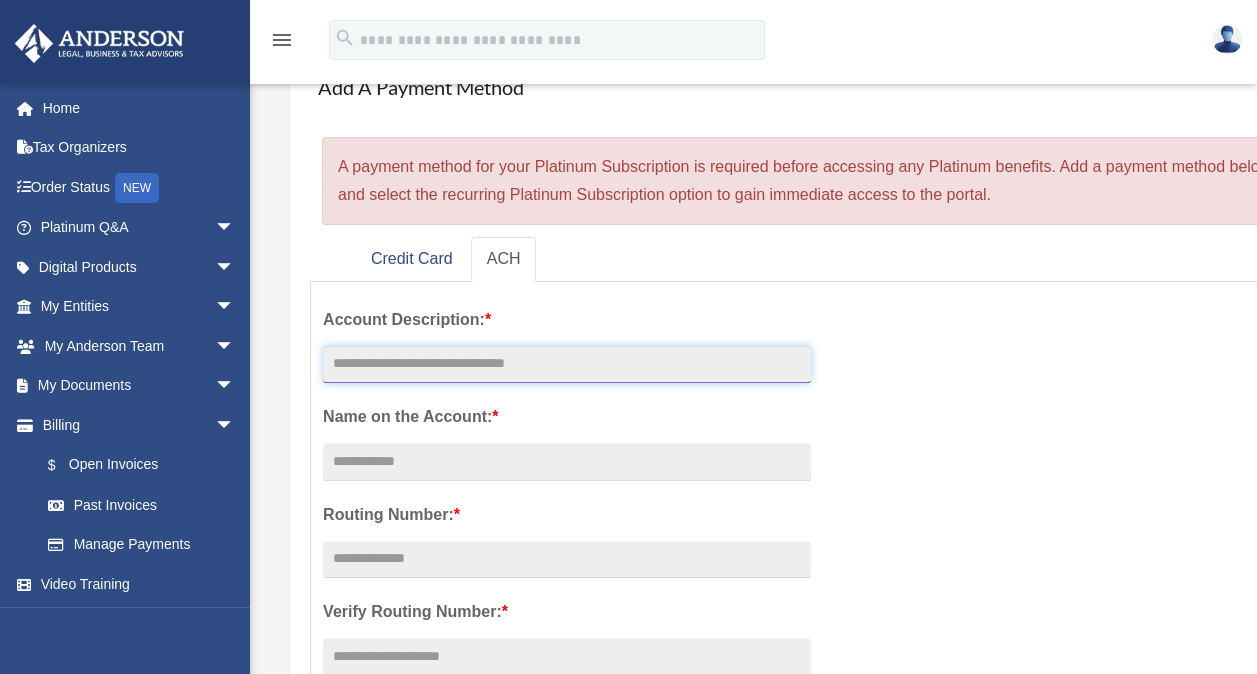 click at bounding box center (567, 365) 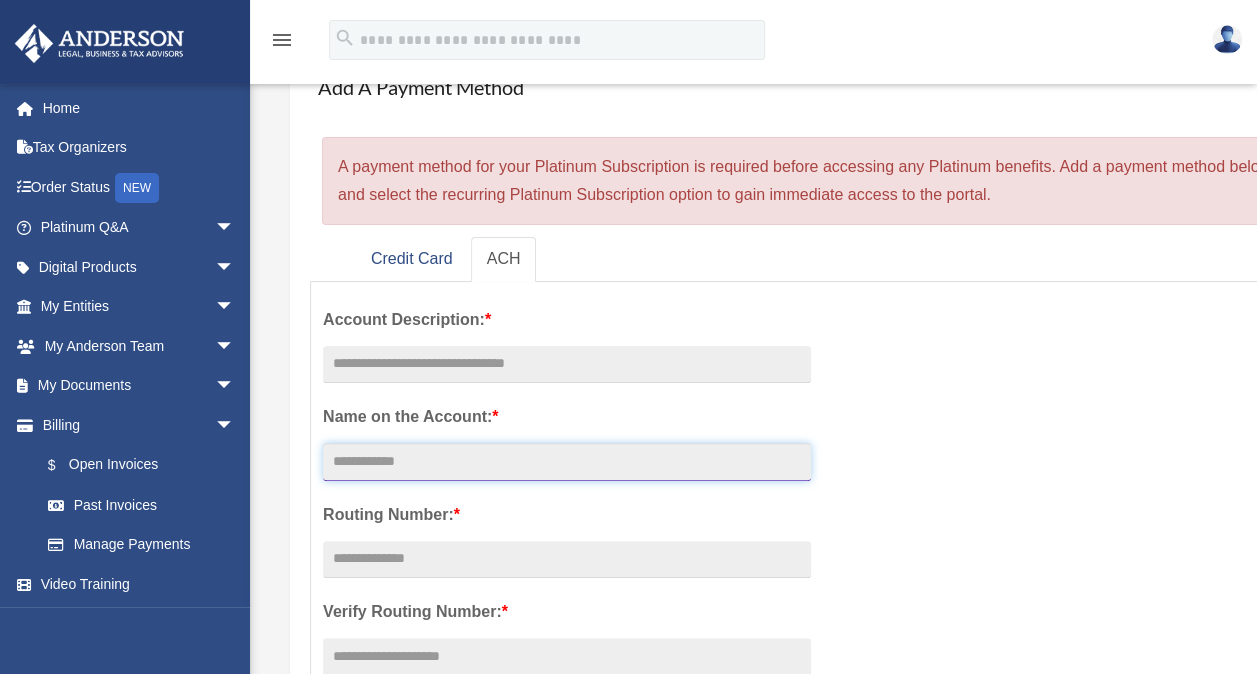 click on "Account Description: *" at bounding box center [567, 462] 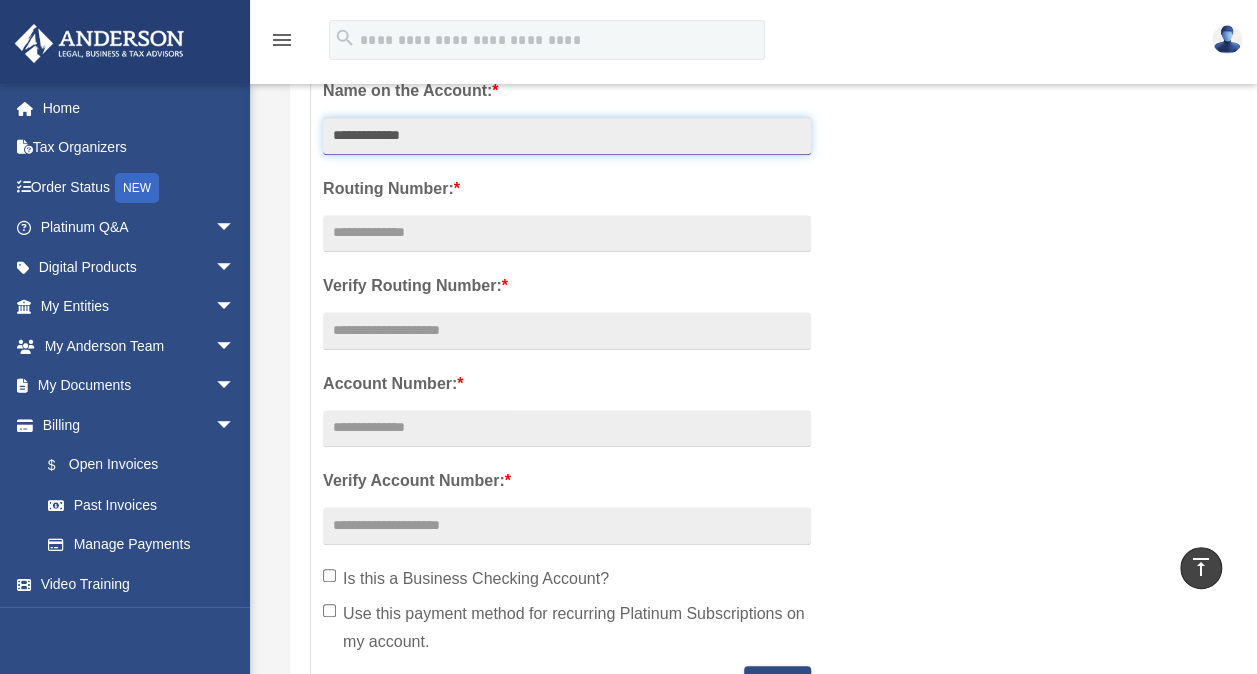 scroll, scrollTop: 557, scrollLeft: 0, axis: vertical 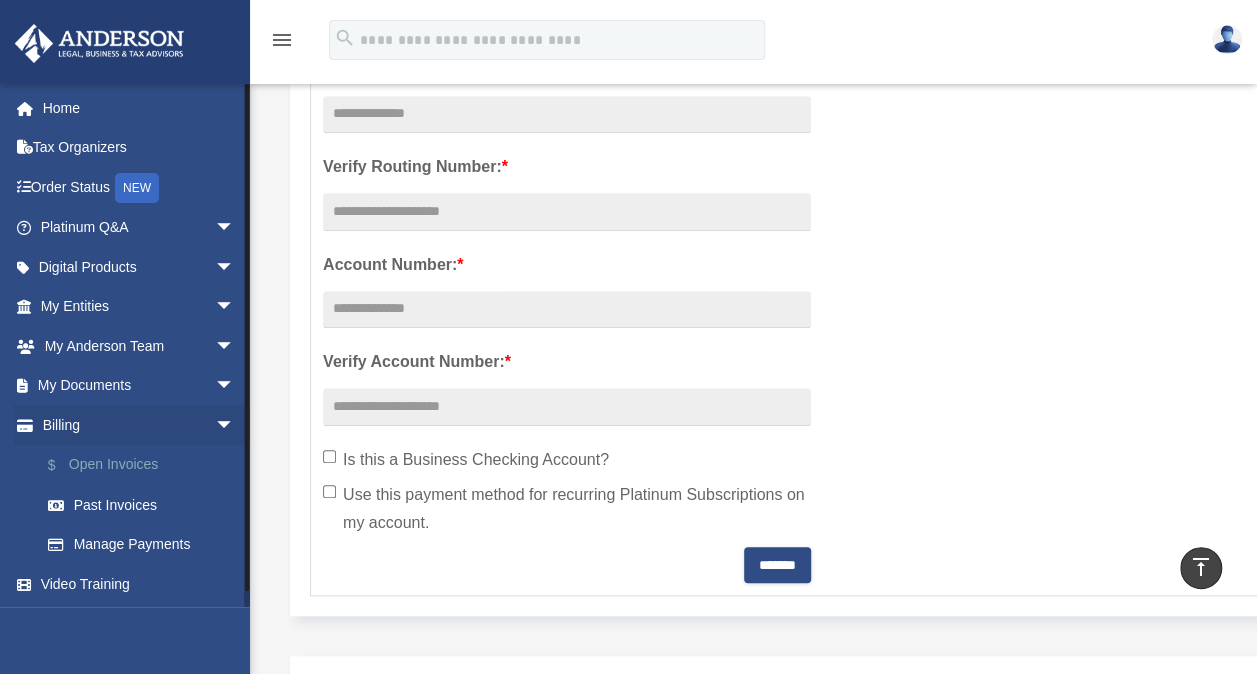 type on "**********" 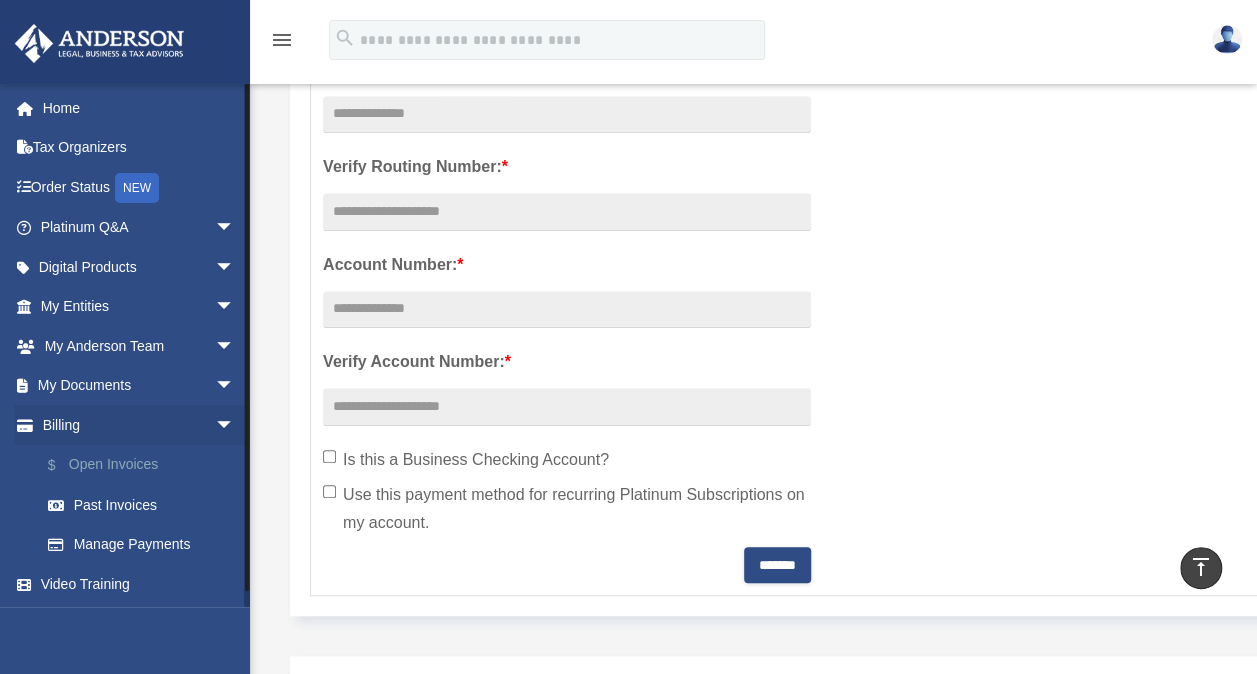 click on "$ Open Invoices" at bounding box center (146, 465) 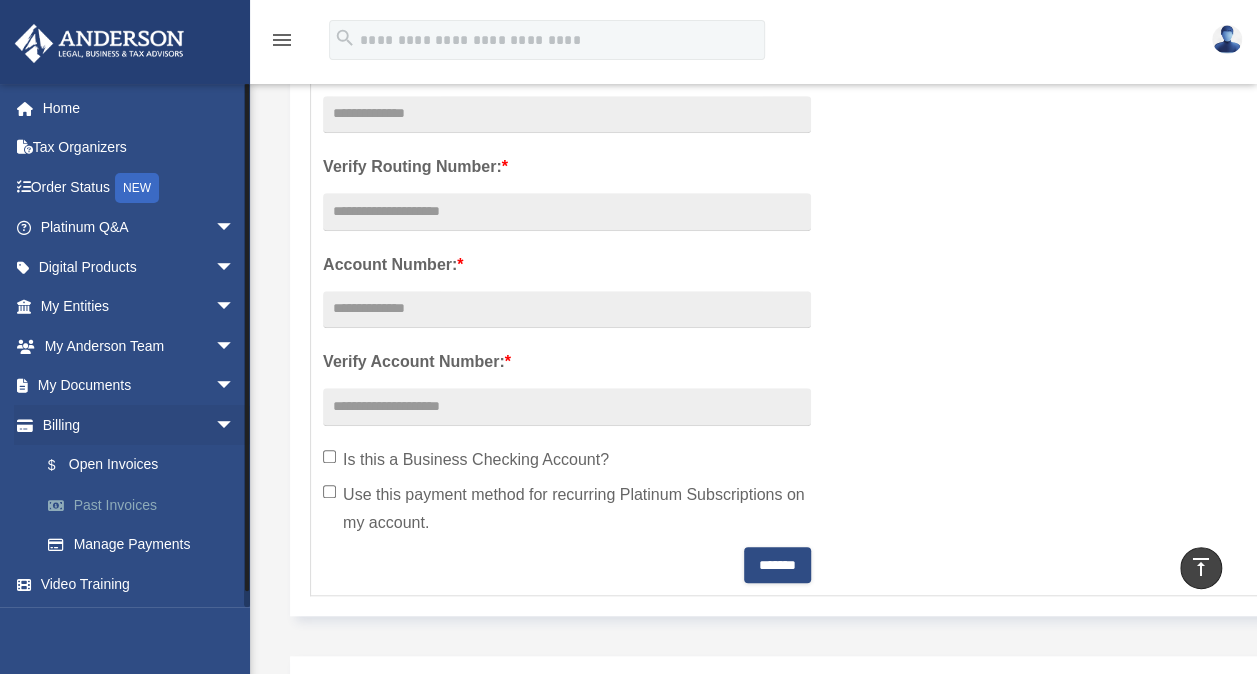 click on "Past Invoices" at bounding box center [146, 505] 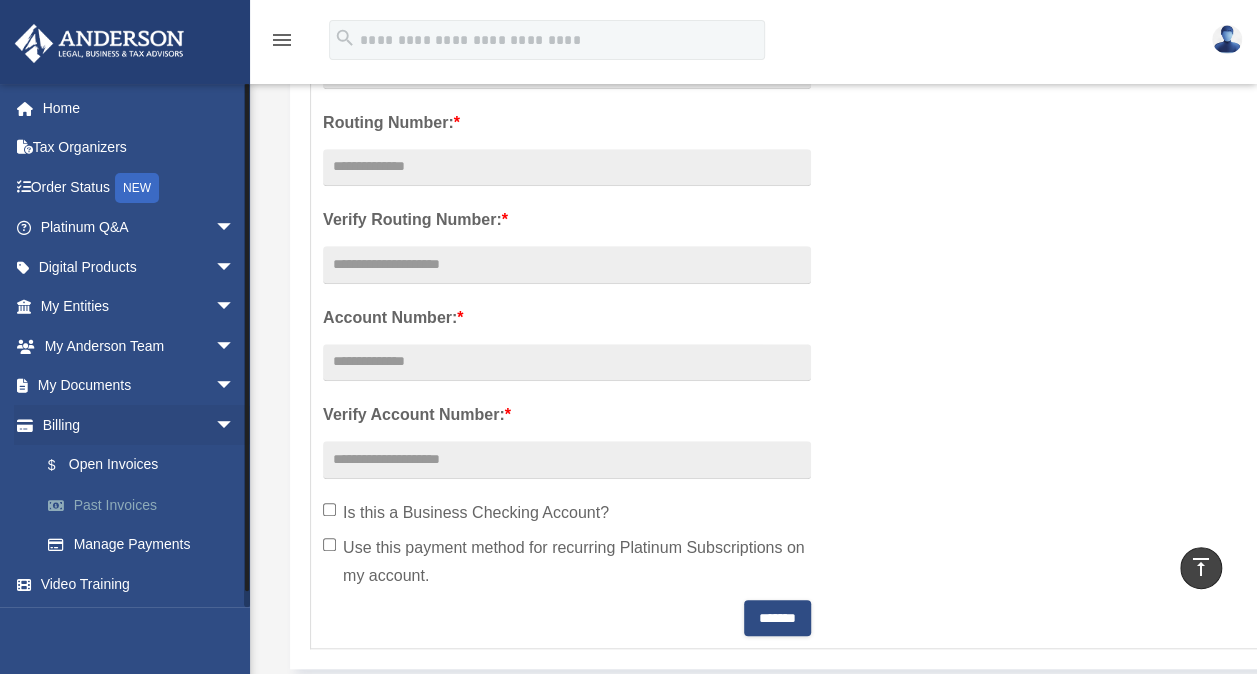 scroll, scrollTop: 495, scrollLeft: 0, axis: vertical 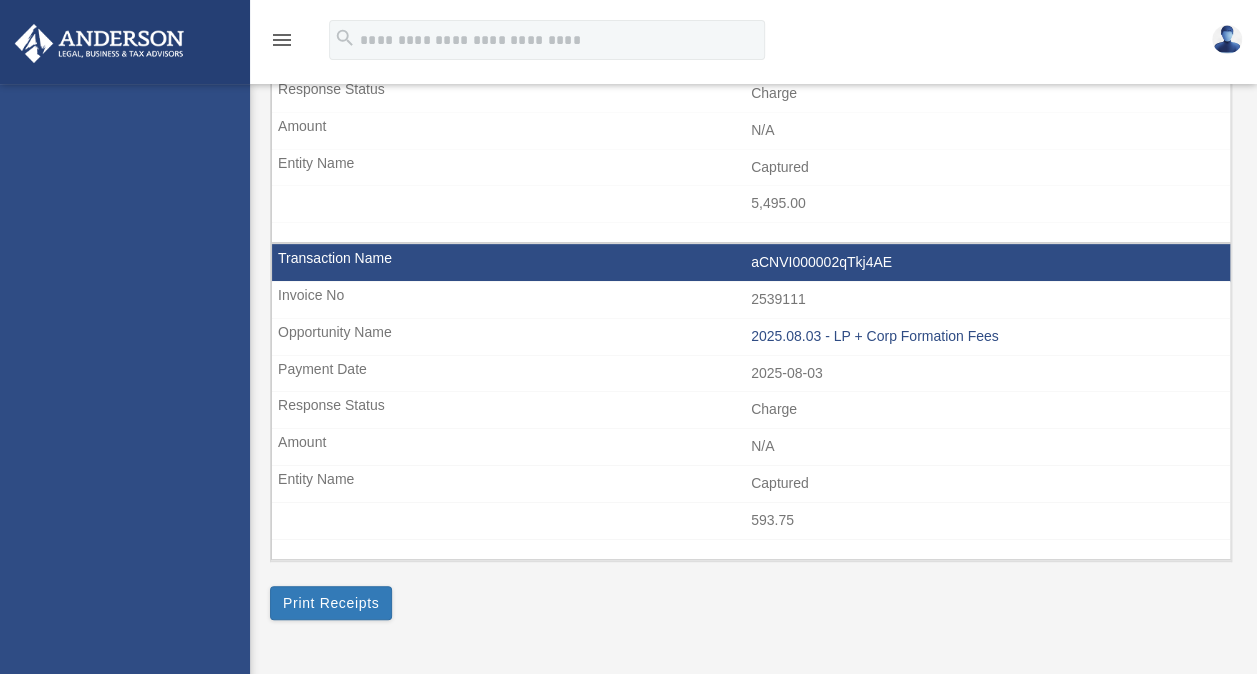 select 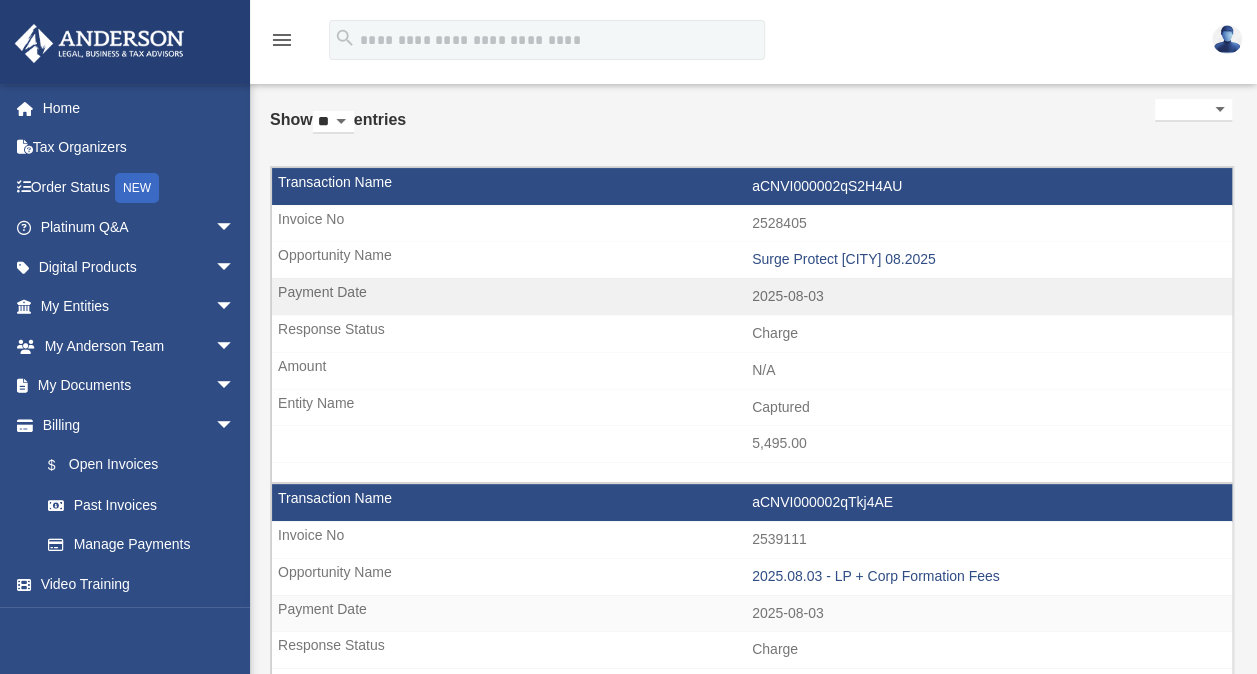scroll, scrollTop: 0, scrollLeft: 0, axis: both 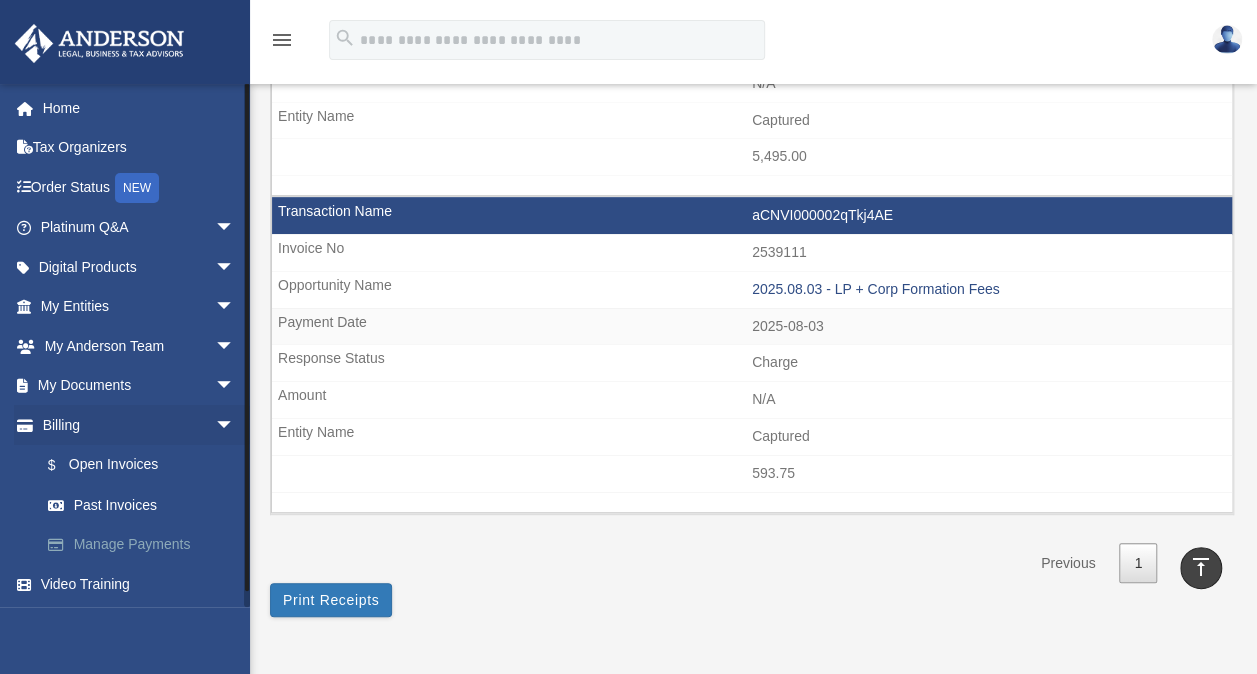 click on "Manage Payments" at bounding box center [146, 545] 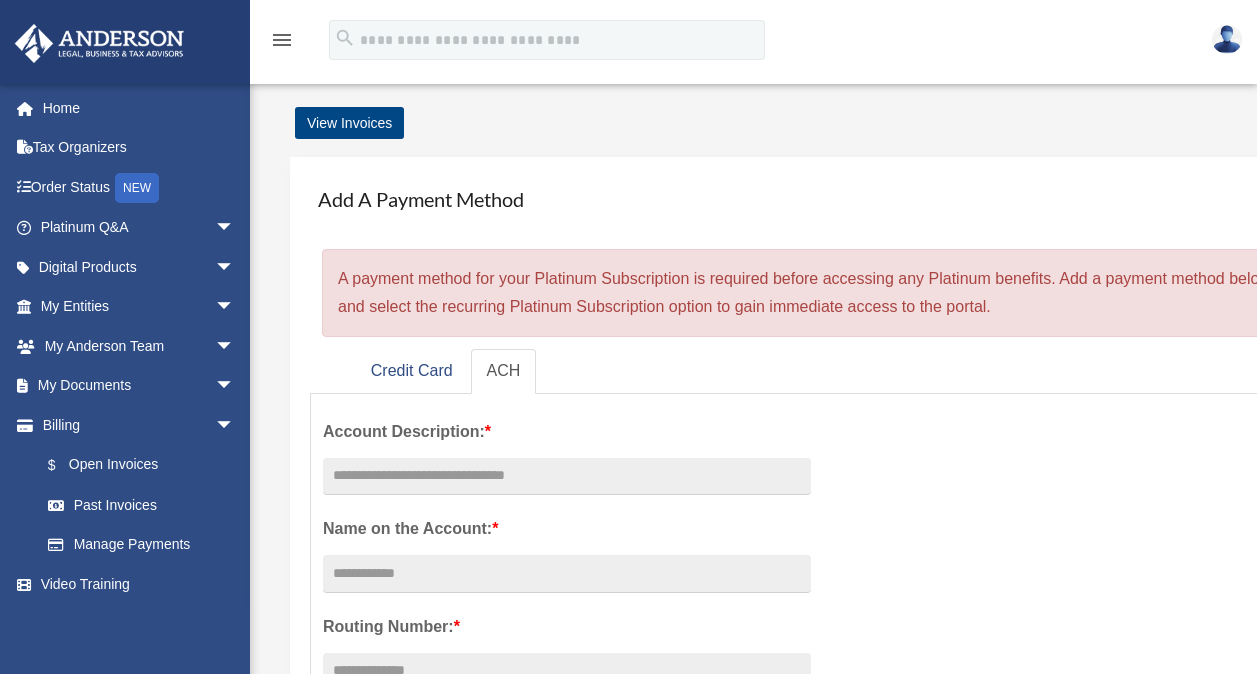 scroll, scrollTop: 0, scrollLeft: 0, axis: both 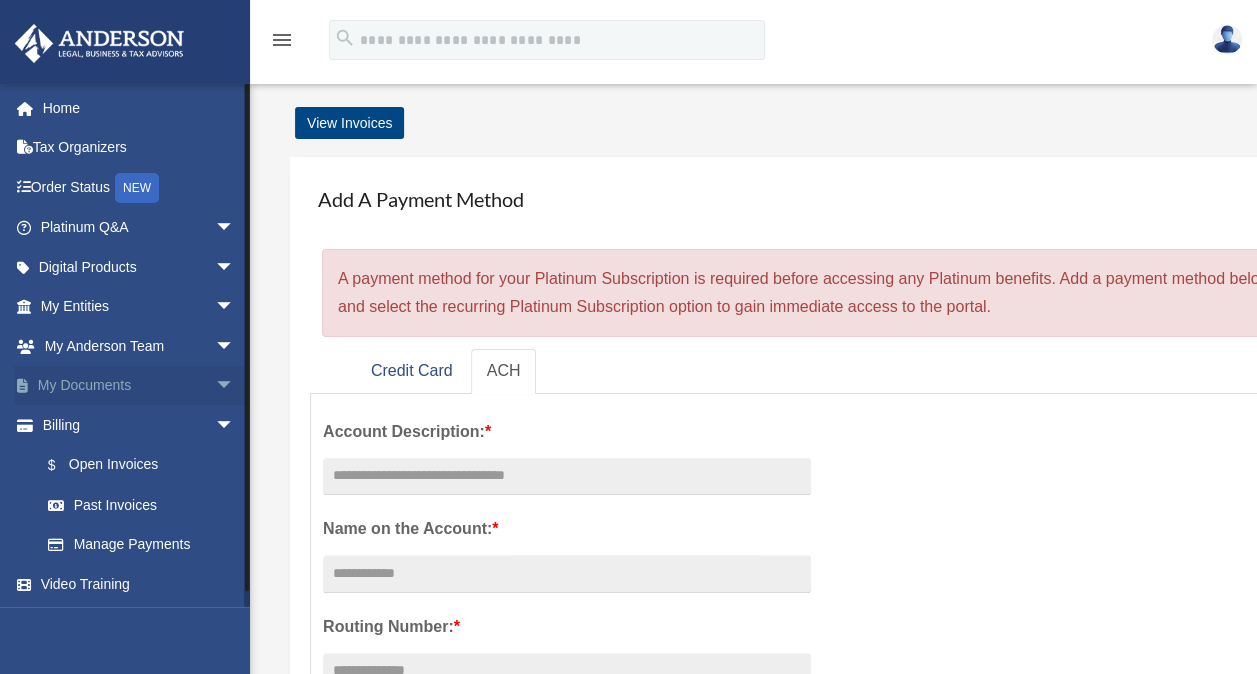 click on "My Documents arrow_drop_down" at bounding box center [139, 386] 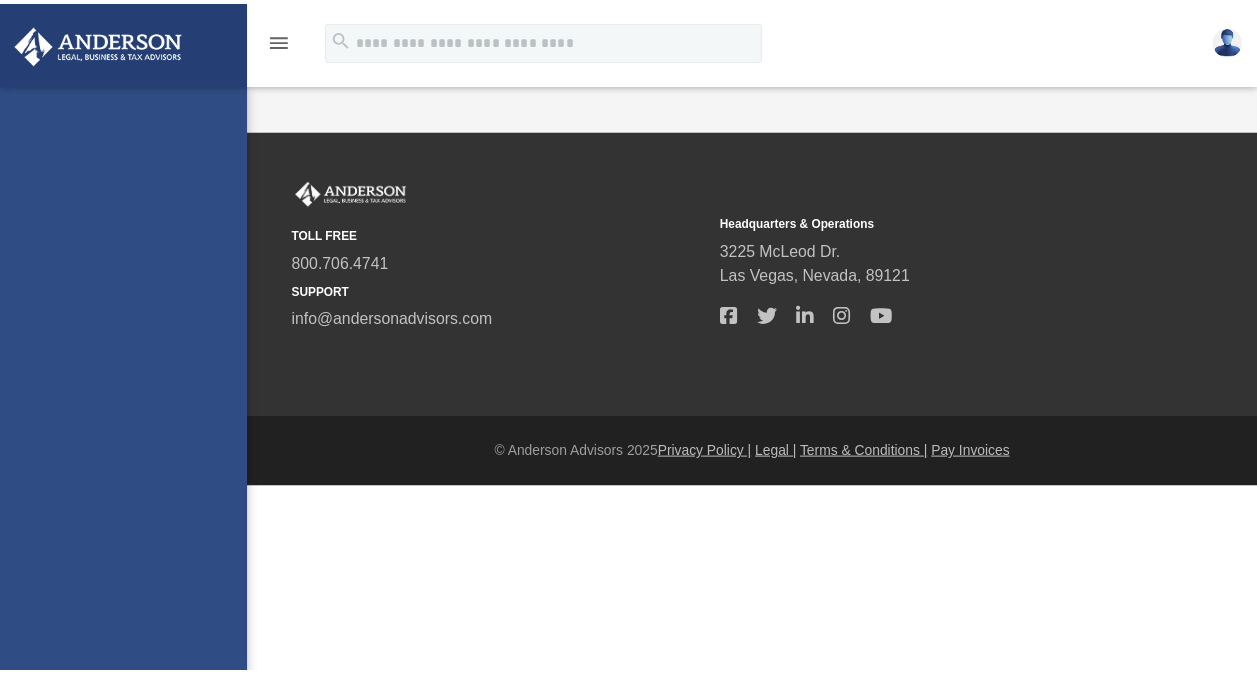 scroll, scrollTop: 0, scrollLeft: 0, axis: both 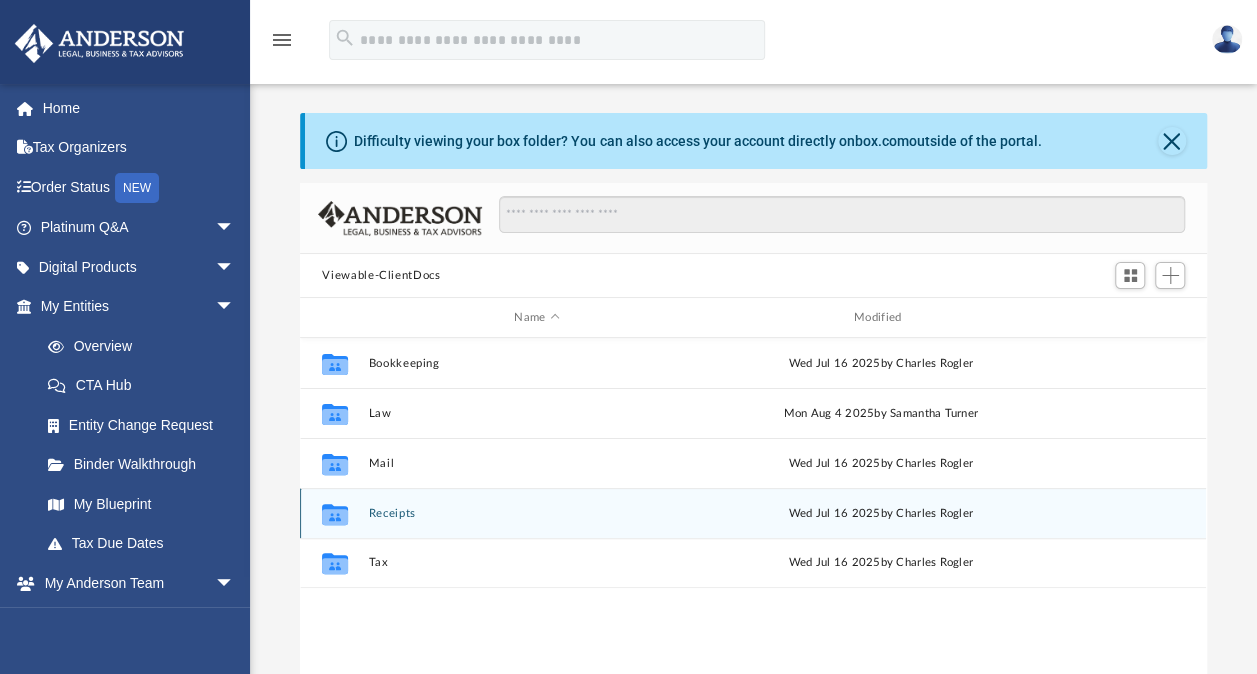 click on "Receipts" at bounding box center (537, 513) 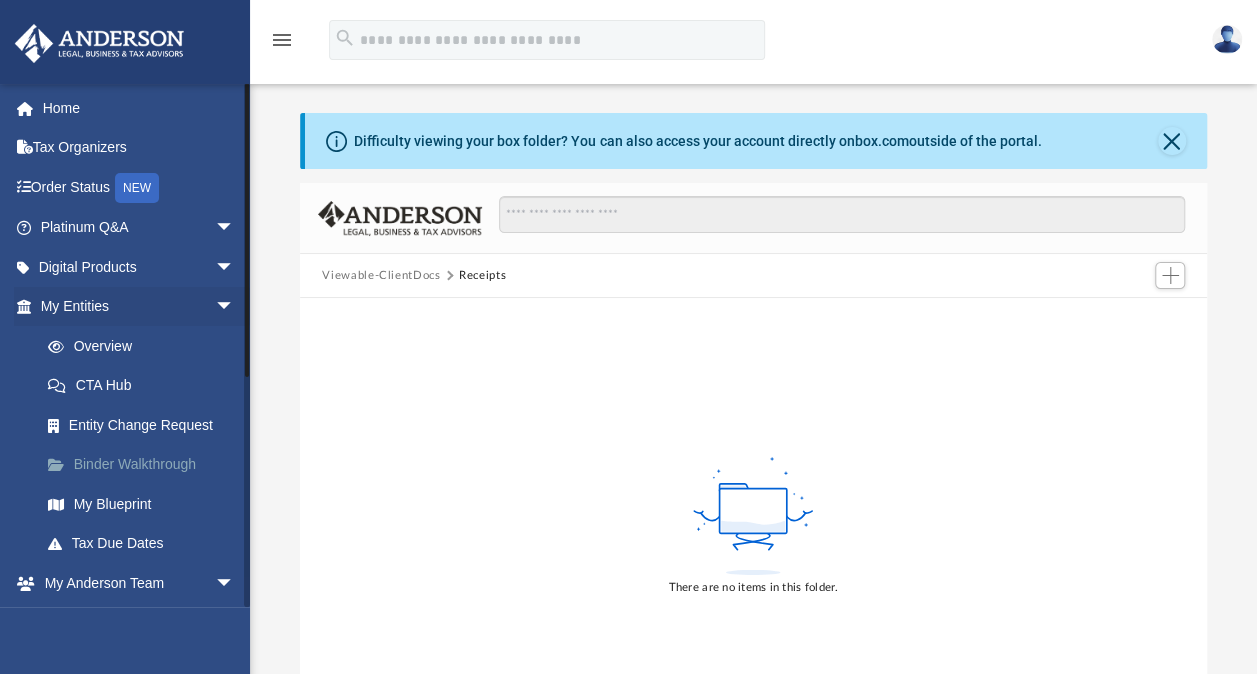click on "Binder Walkthrough" at bounding box center [146, 465] 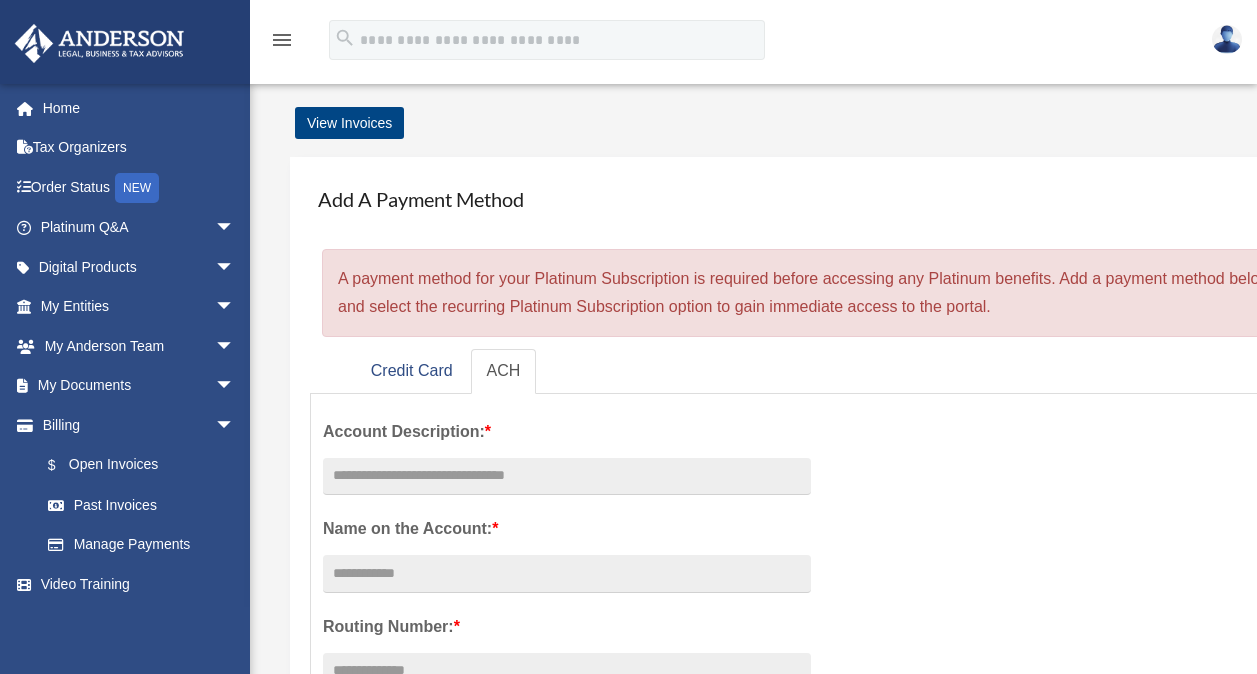 scroll, scrollTop: 0, scrollLeft: 0, axis: both 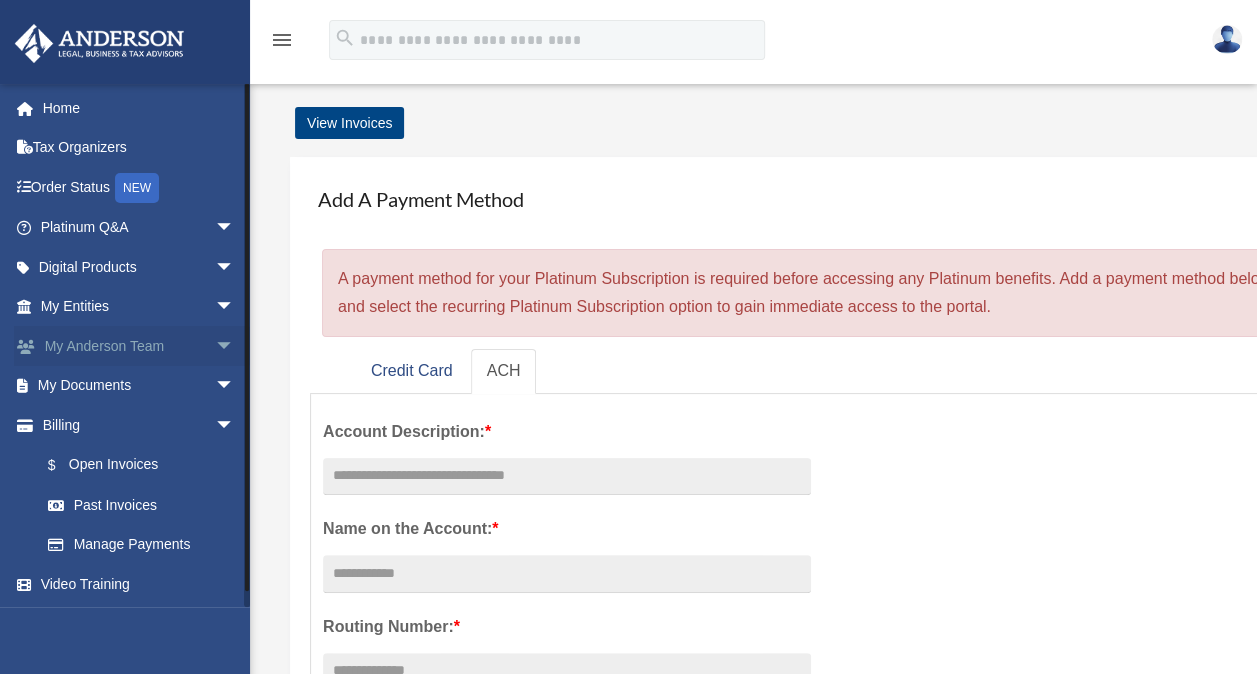 click on "My Anderson Team arrow_drop_down" at bounding box center [139, 346] 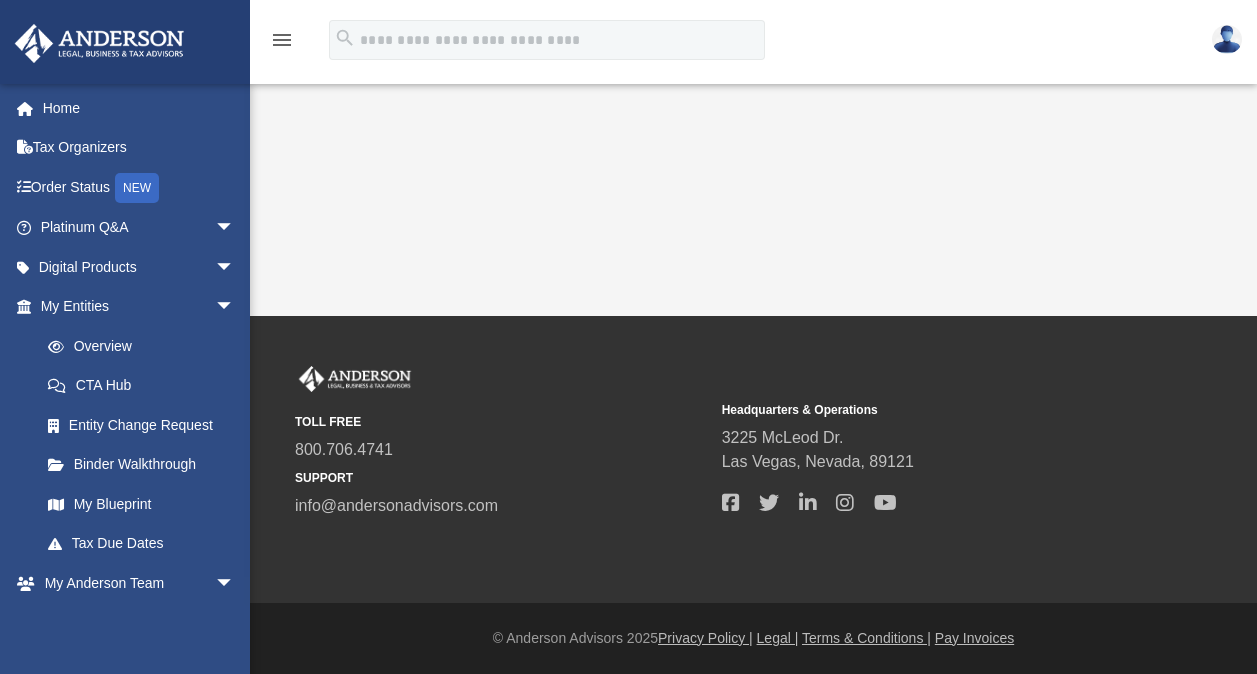 scroll, scrollTop: 0, scrollLeft: 0, axis: both 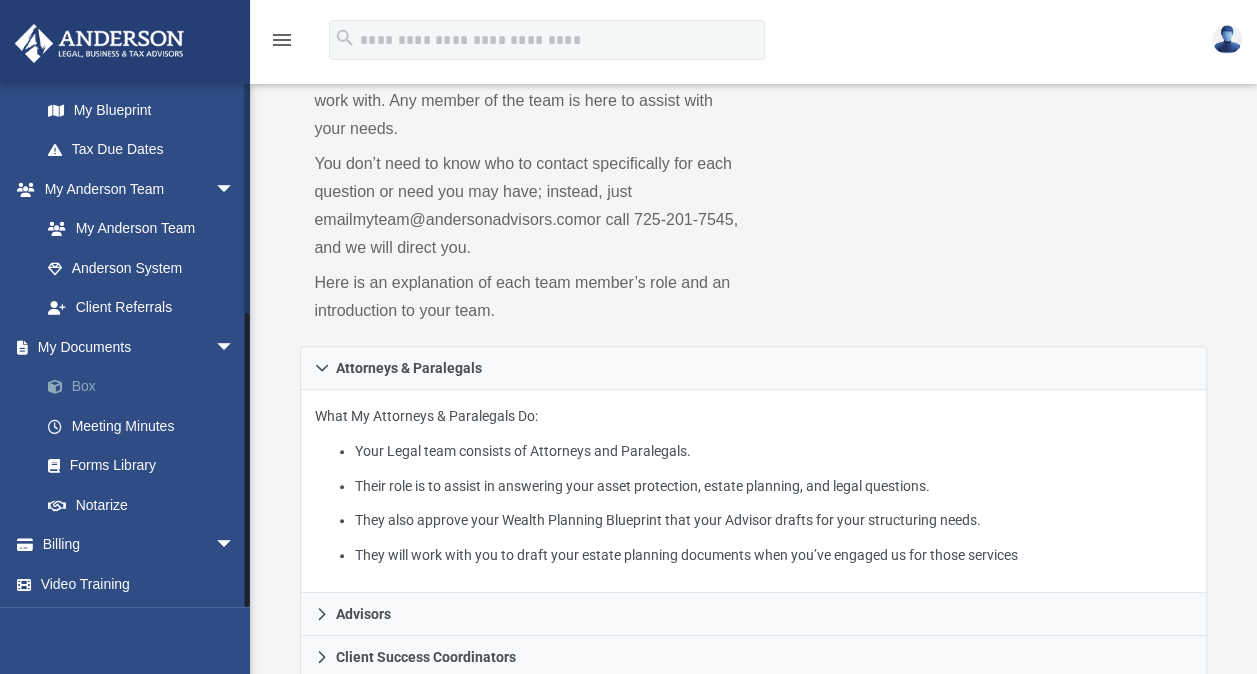 click on "Box" at bounding box center [146, 387] 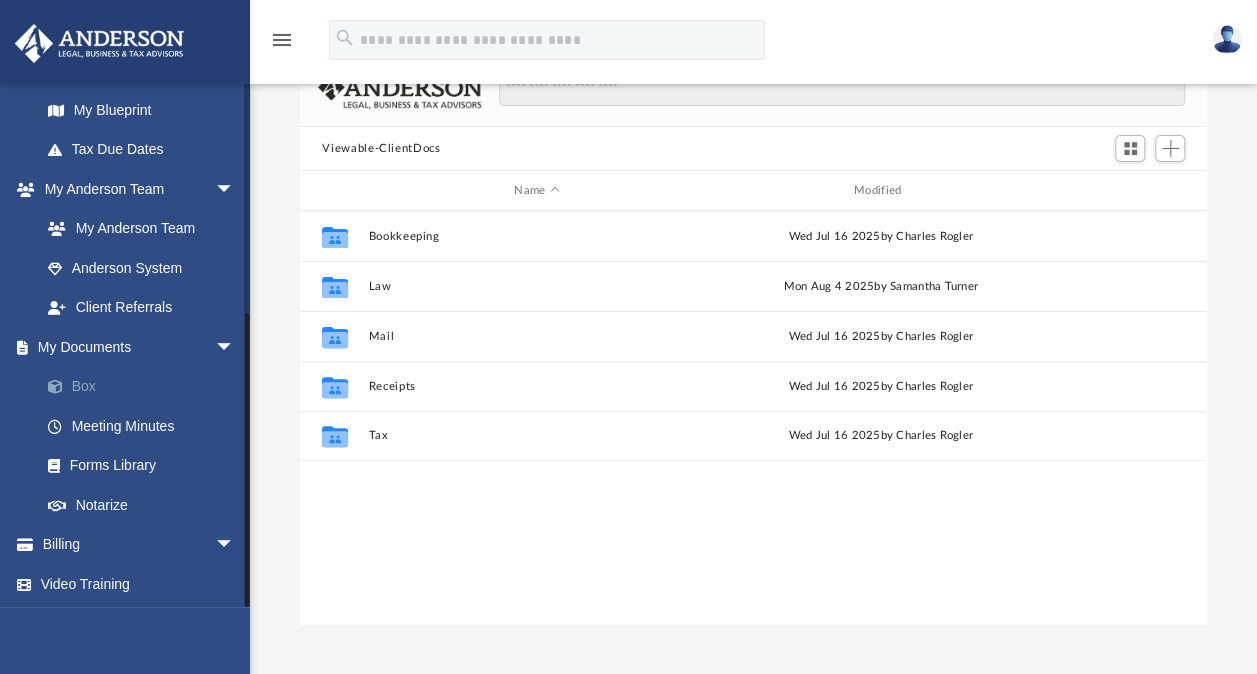 scroll, scrollTop: 16, scrollLeft: 16, axis: both 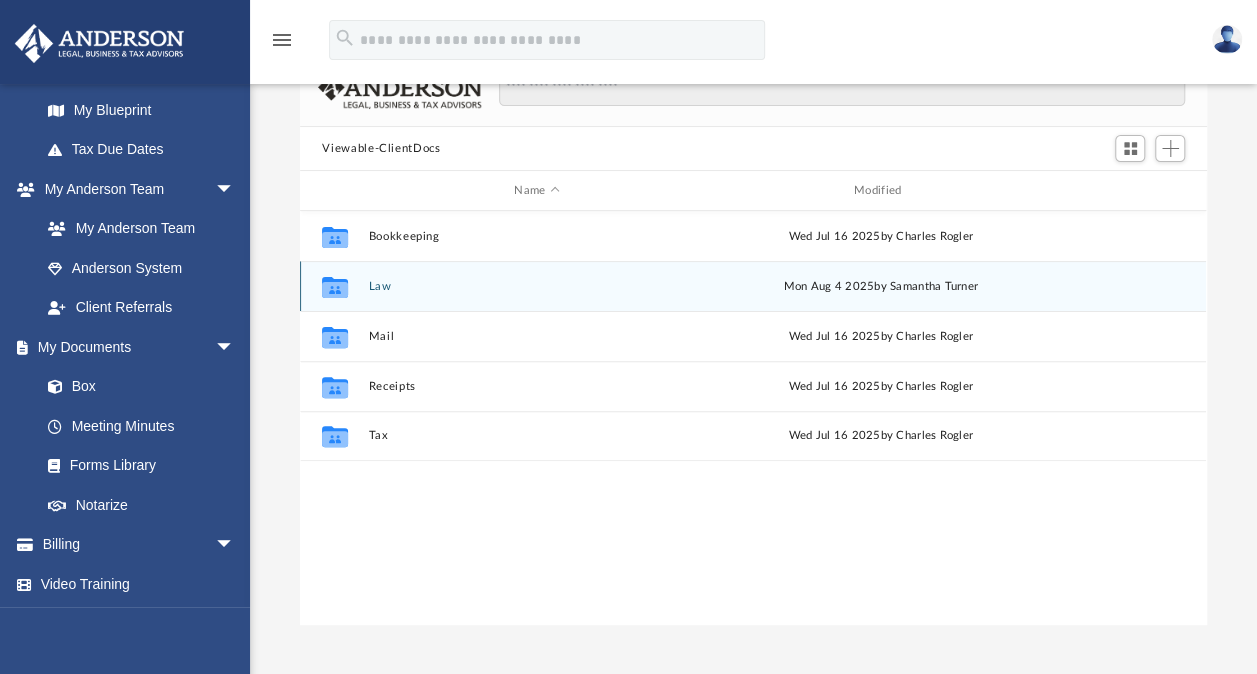 click on "Law" at bounding box center [537, 286] 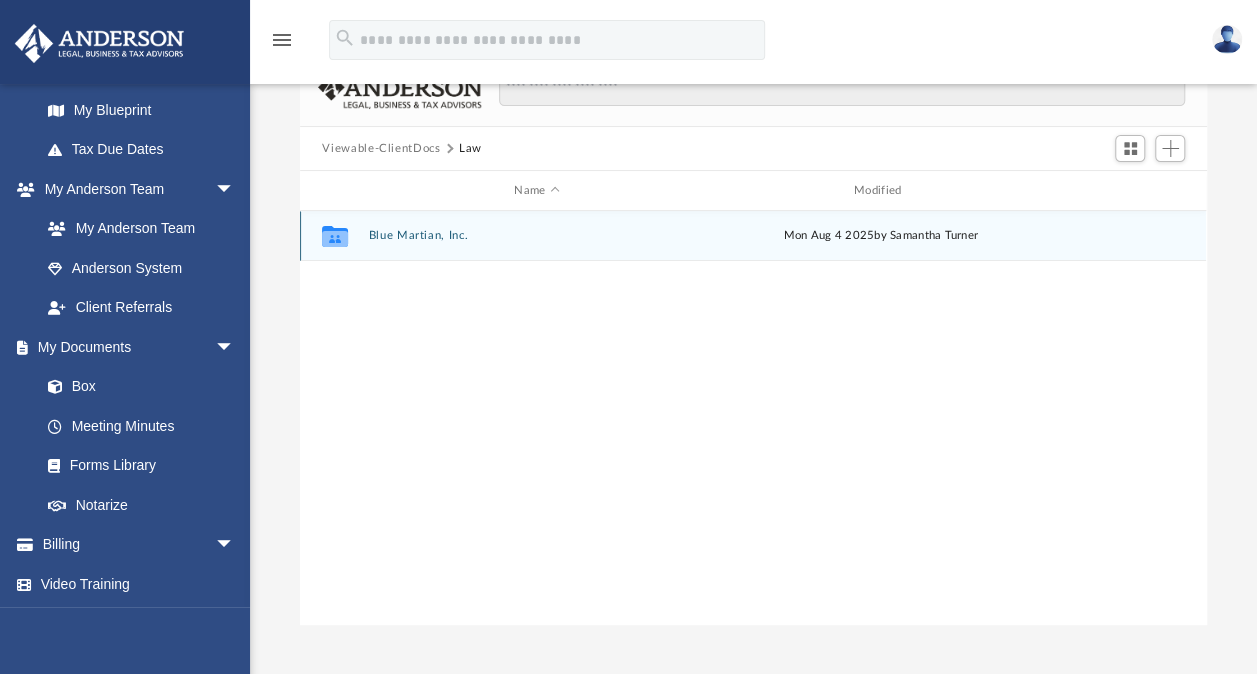 click 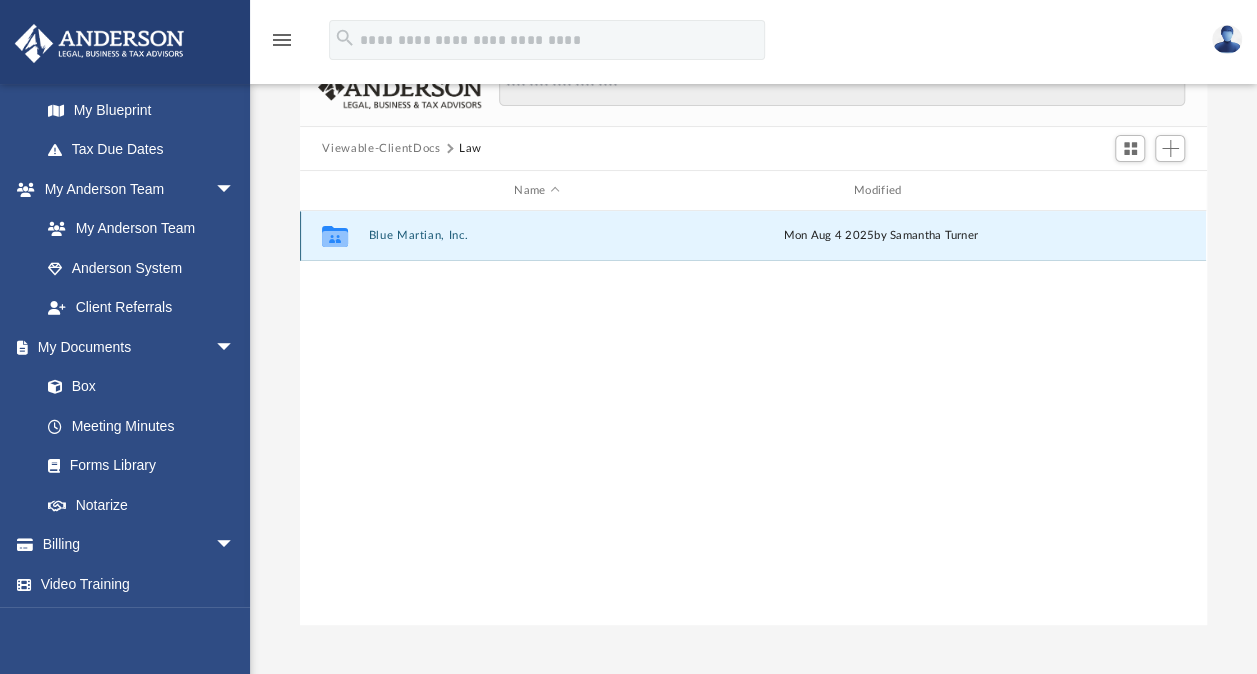 click 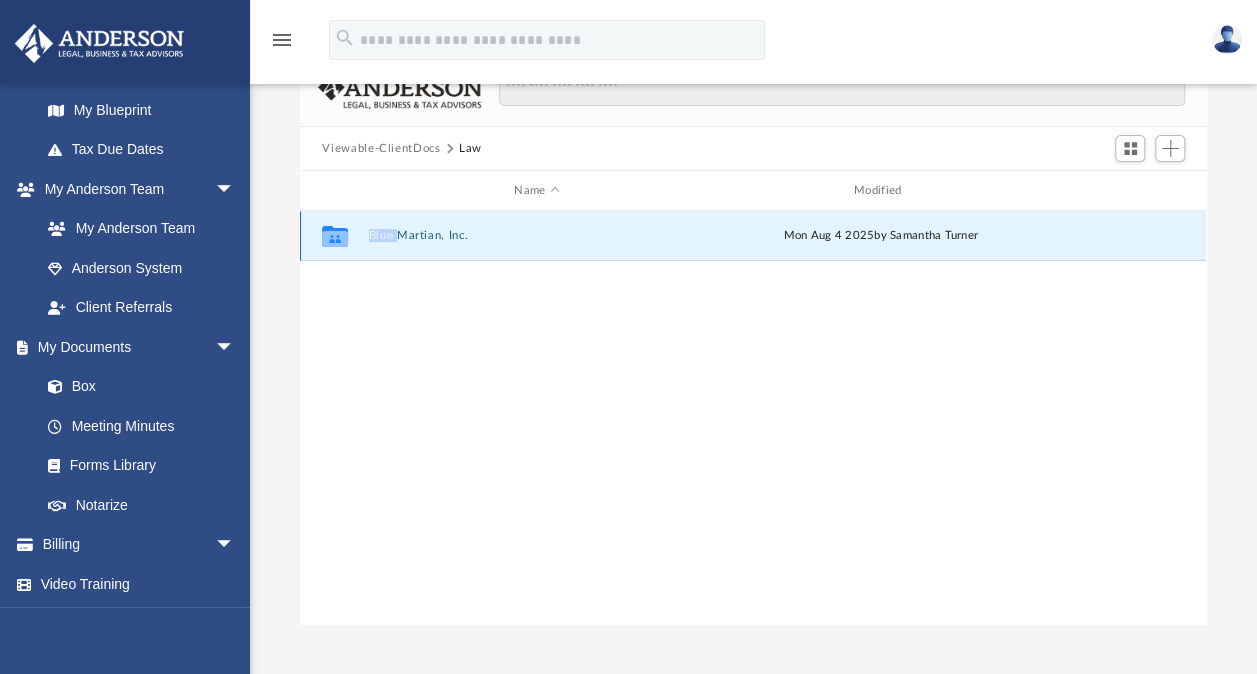 click 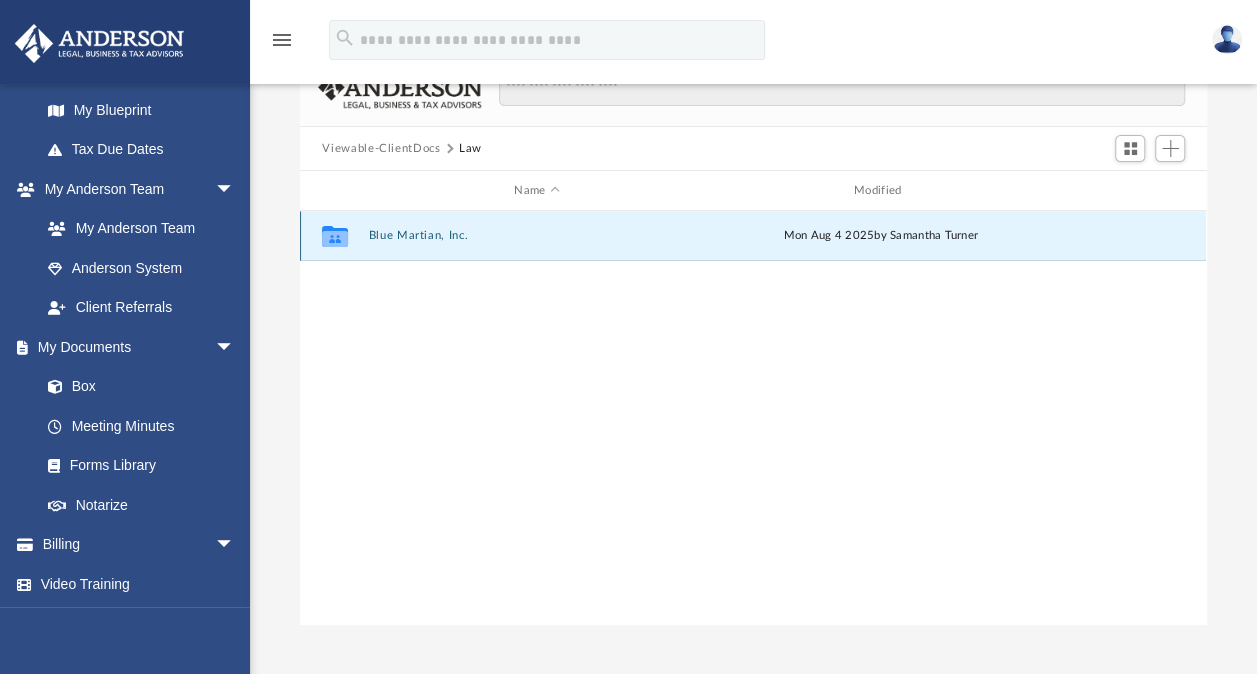 click 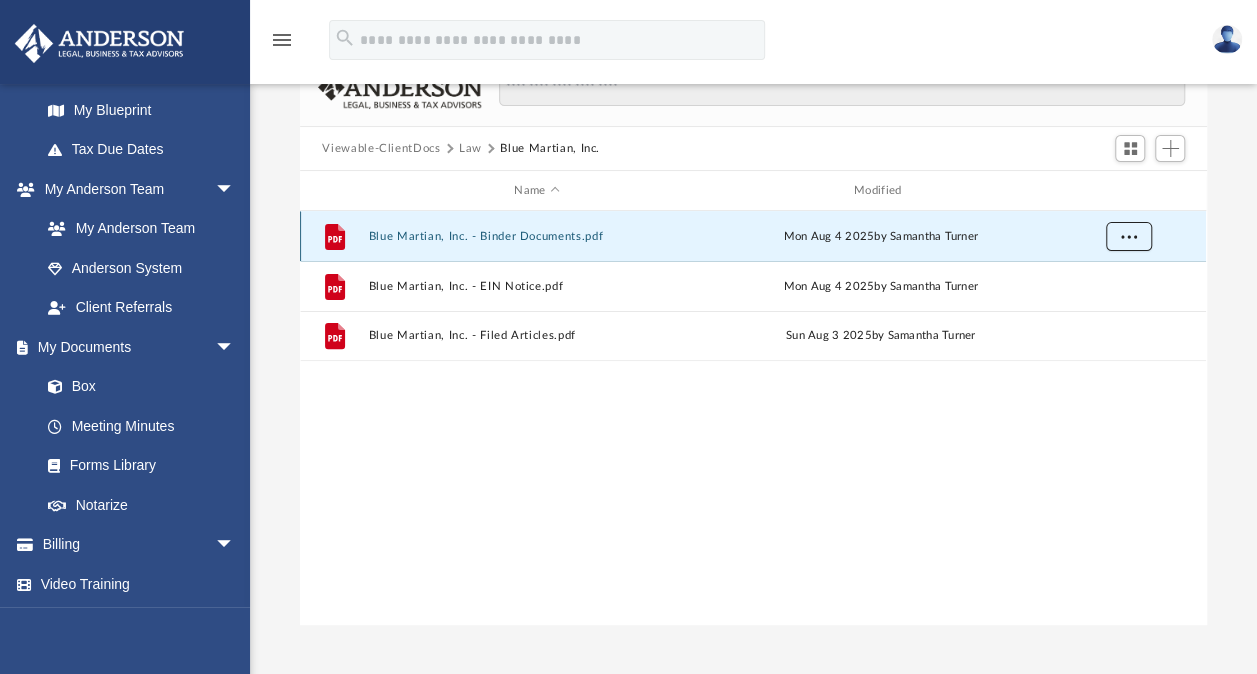 click at bounding box center [1129, 235] 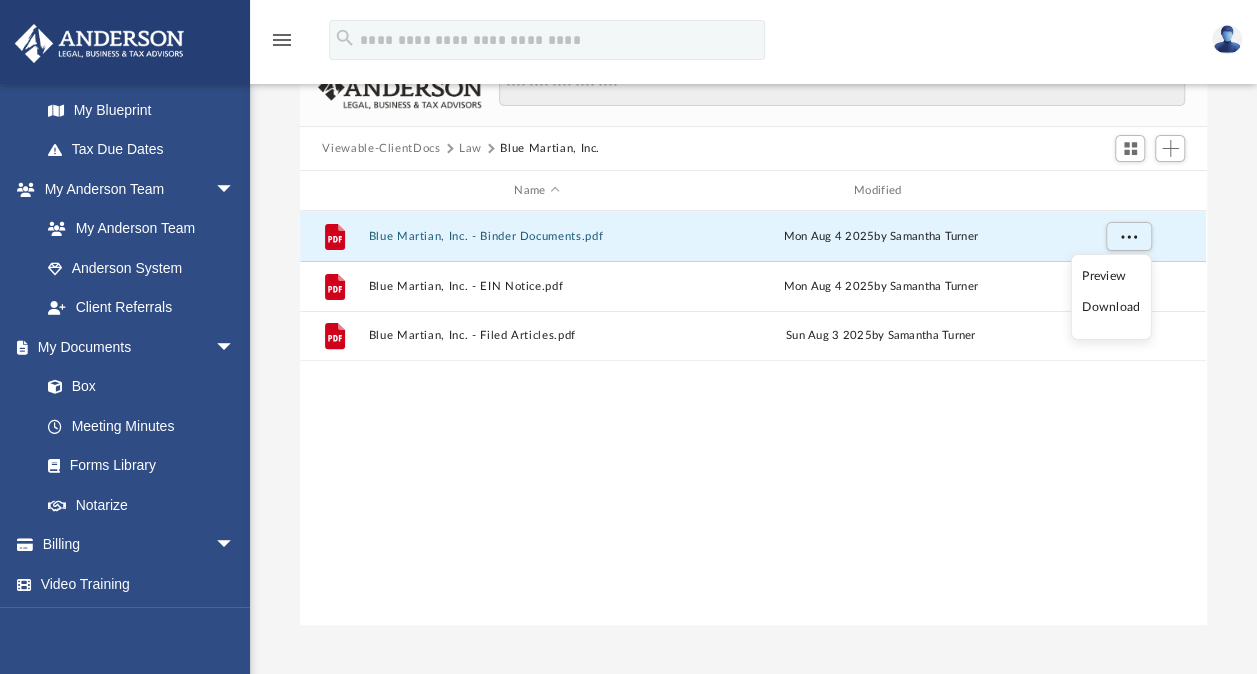 click on "Preview" at bounding box center (1111, 276) 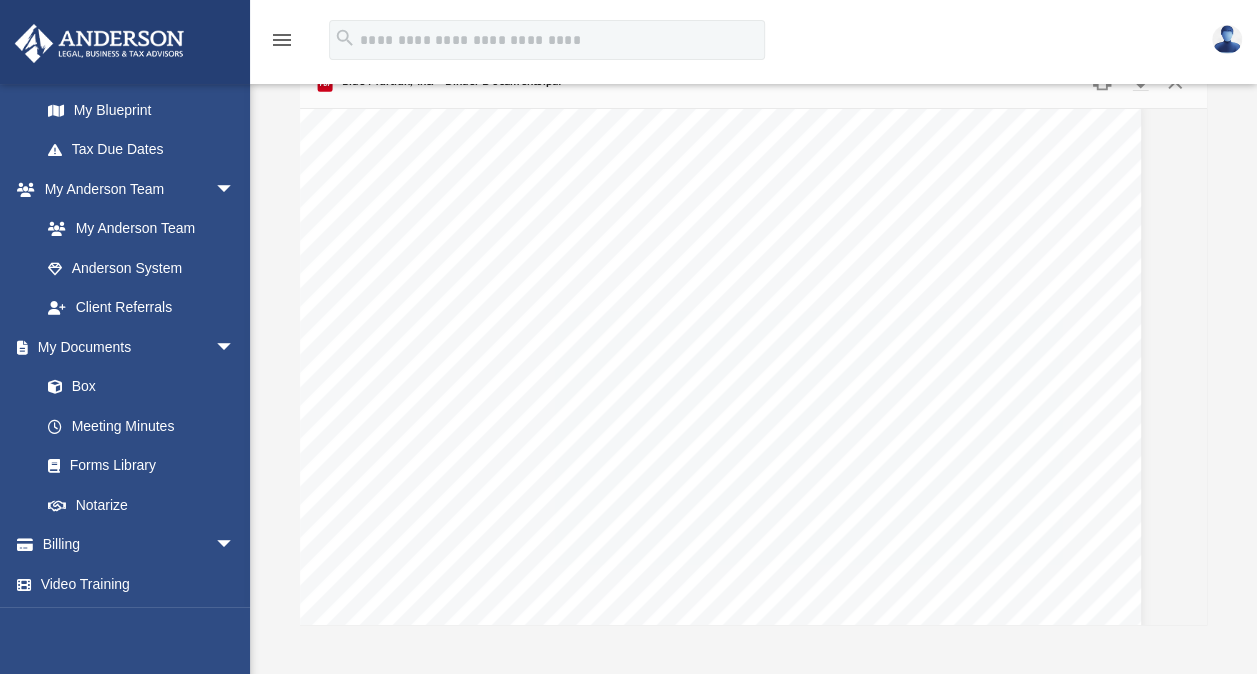 scroll, scrollTop: 0, scrollLeft: 38, axis: horizontal 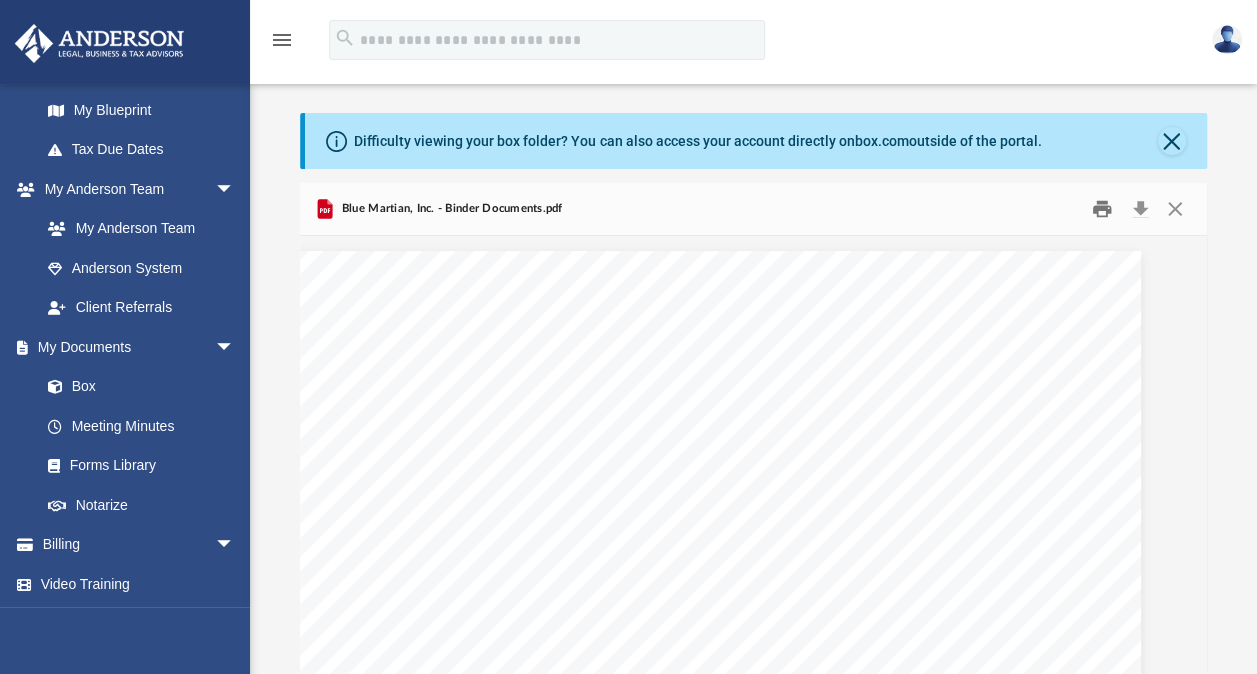 click at bounding box center (1102, 209) 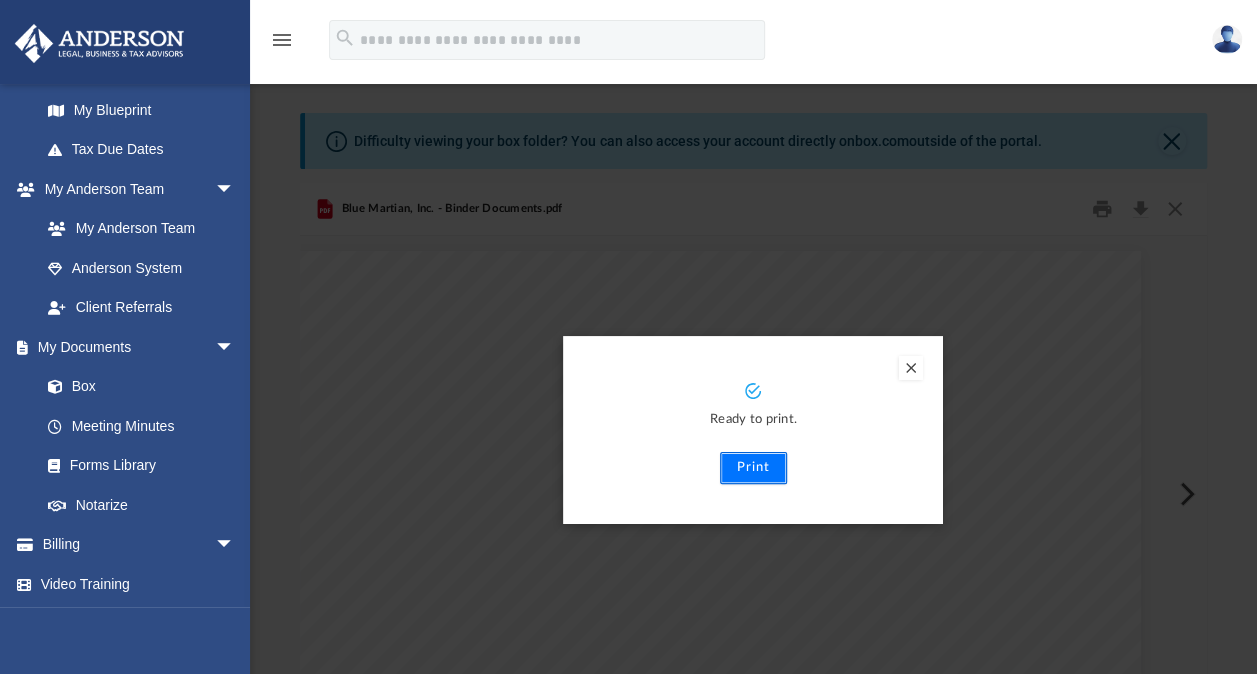 click on "Print" at bounding box center [753, 468] 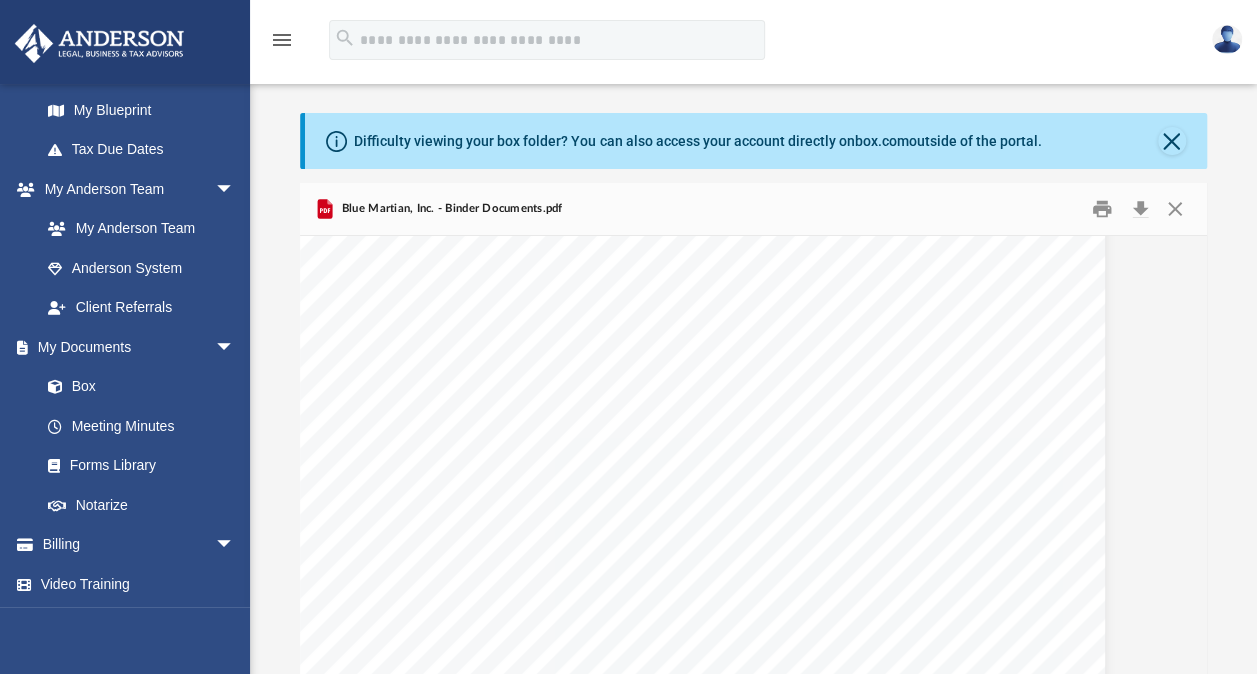 scroll, scrollTop: 17057, scrollLeft: 74, axis: both 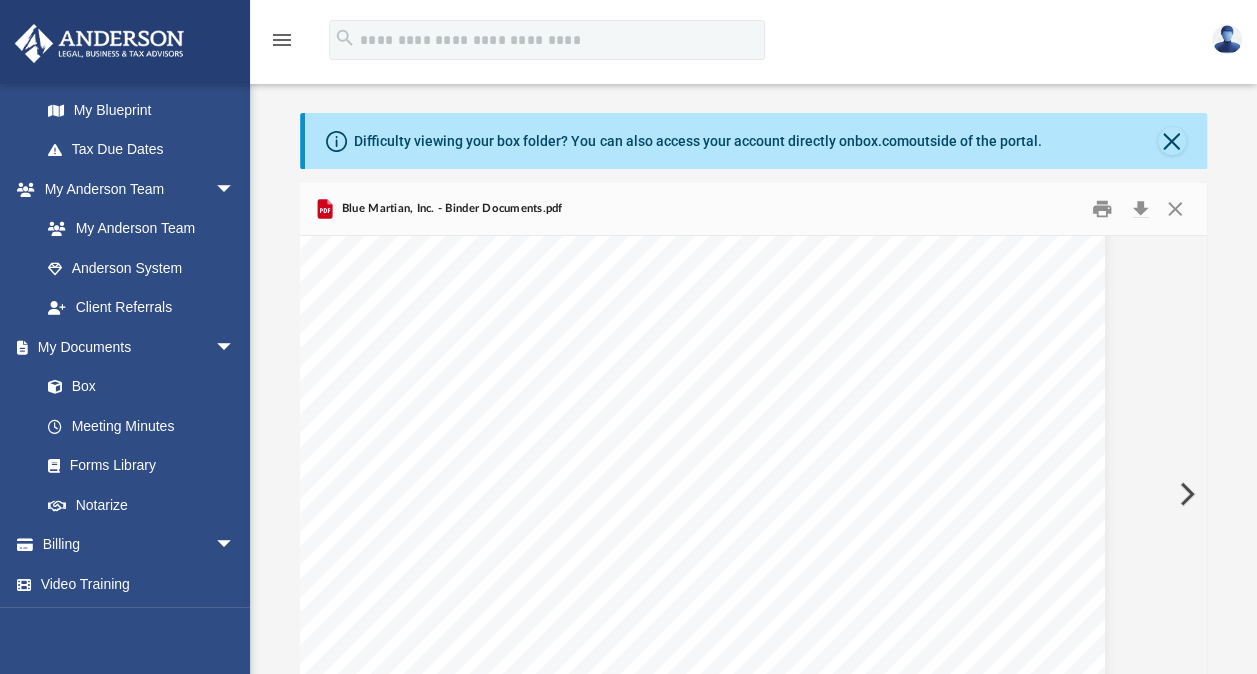 click on "Organizational   M eeting of   Blue Martian, Inc. Page   8   of   8 With no further business to conduct, the meeting was adjourned upon motion made and seconded and passed by majority vote. Dated   _______________________ _______________________________ Sharon Pruitt , Director _______________________________ Sharon Pruitt ,   Shareholder" at bounding box center (679, 713) 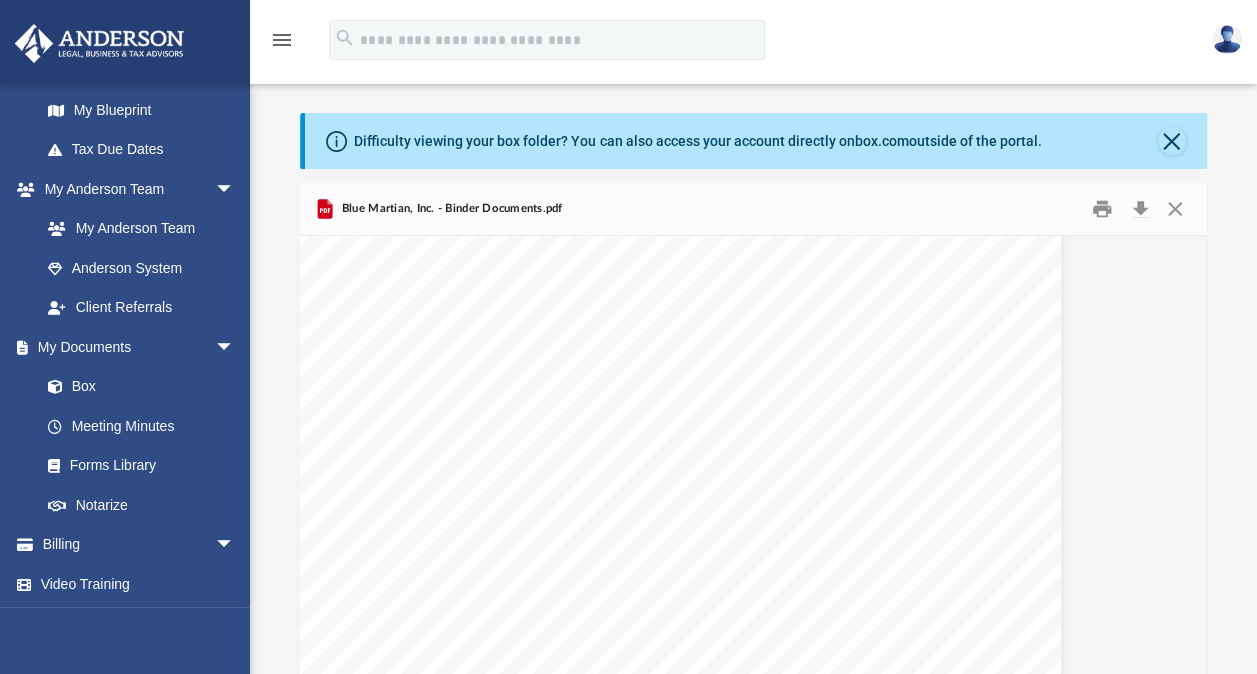 scroll, scrollTop: 26530, scrollLeft: 118, axis: both 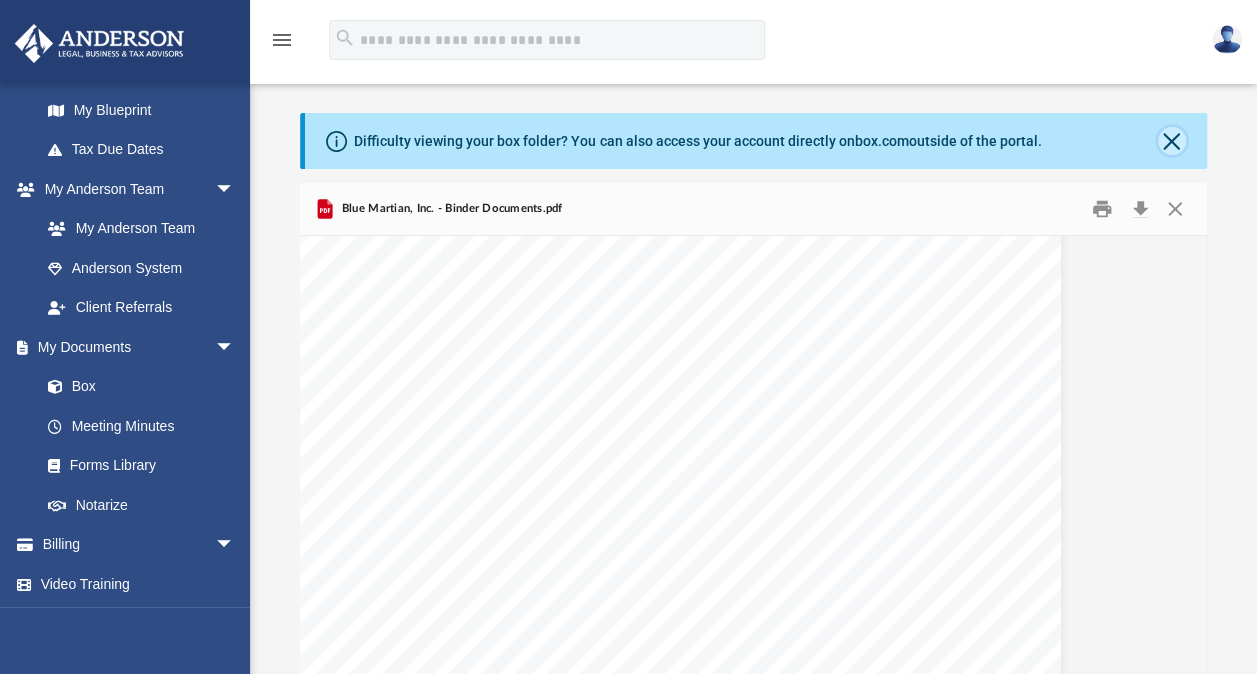 click 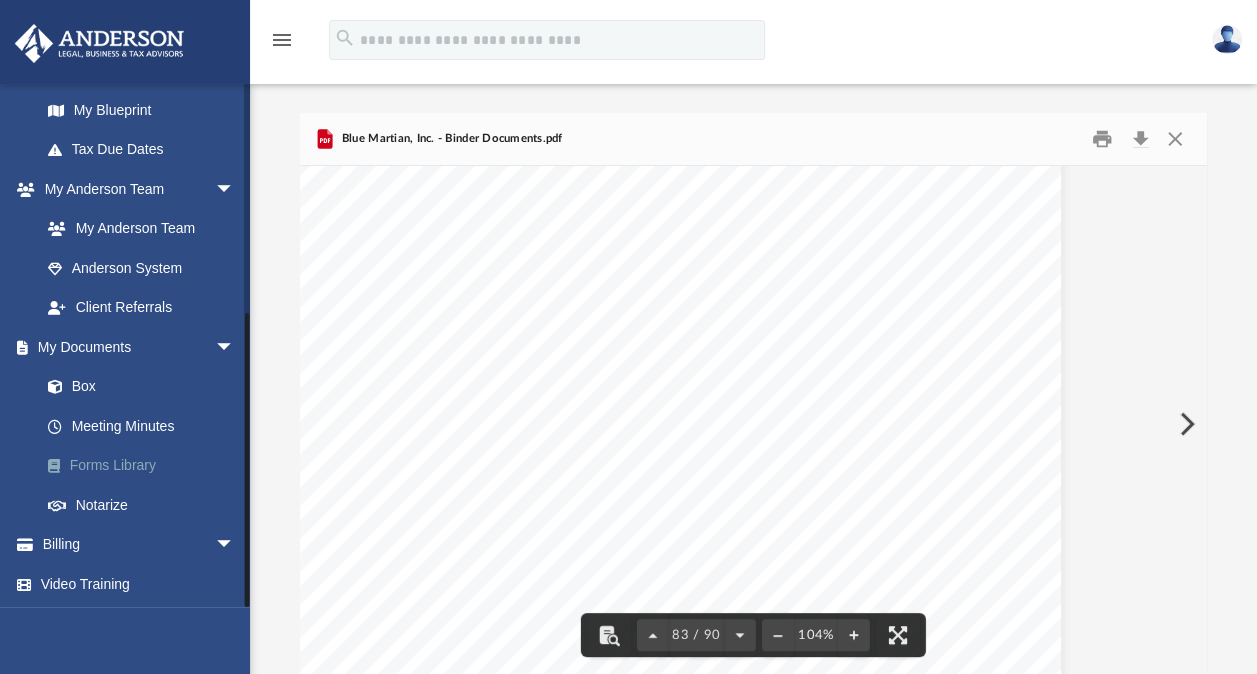 click on "Forms Library" at bounding box center [146, 466] 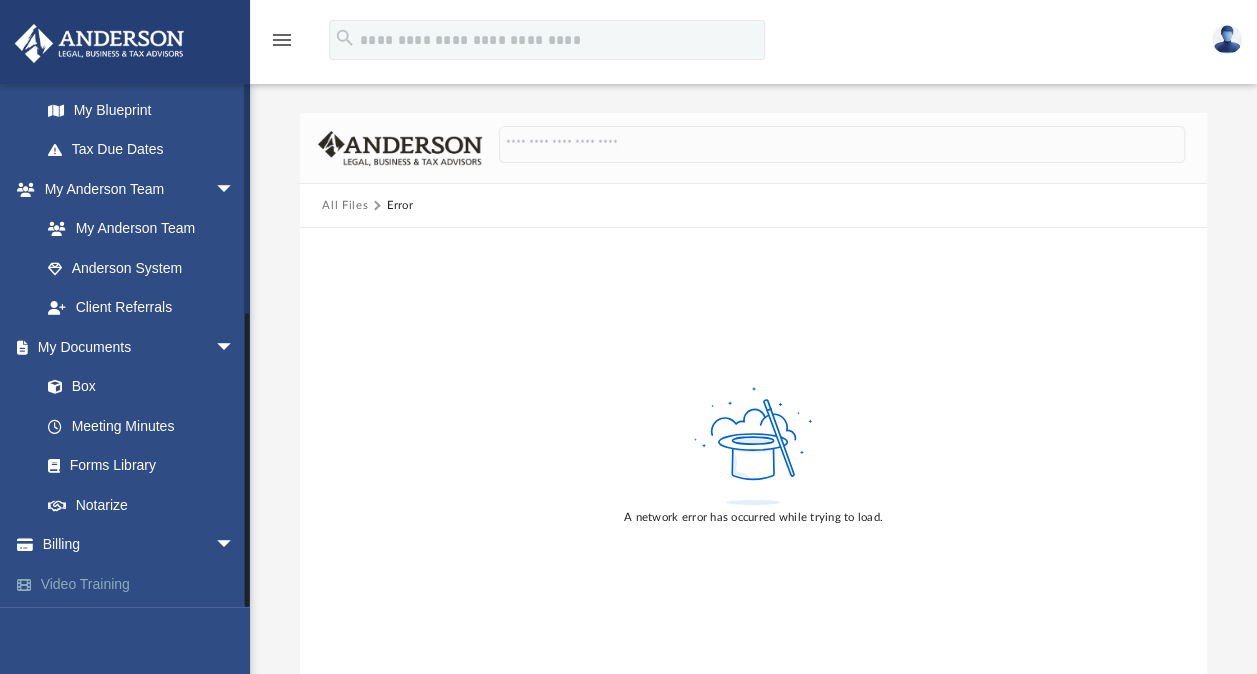click on "Video Training" at bounding box center (139, 584) 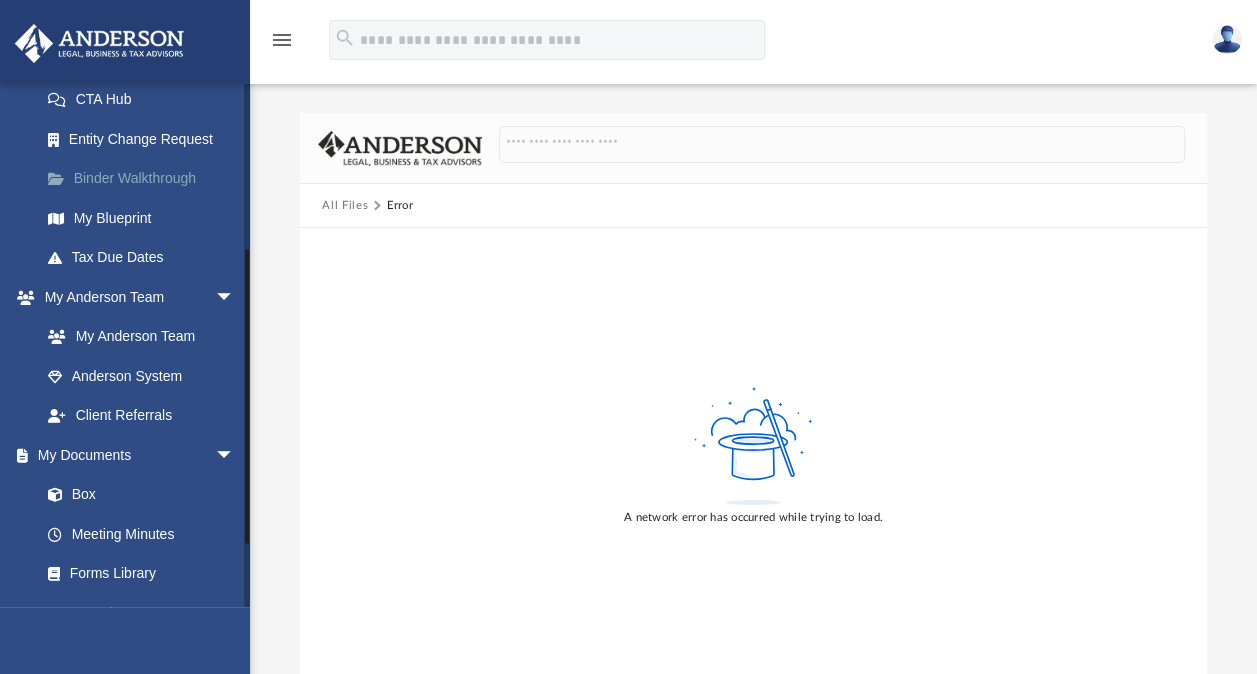 scroll, scrollTop: 364, scrollLeft: 0, axis: vertical 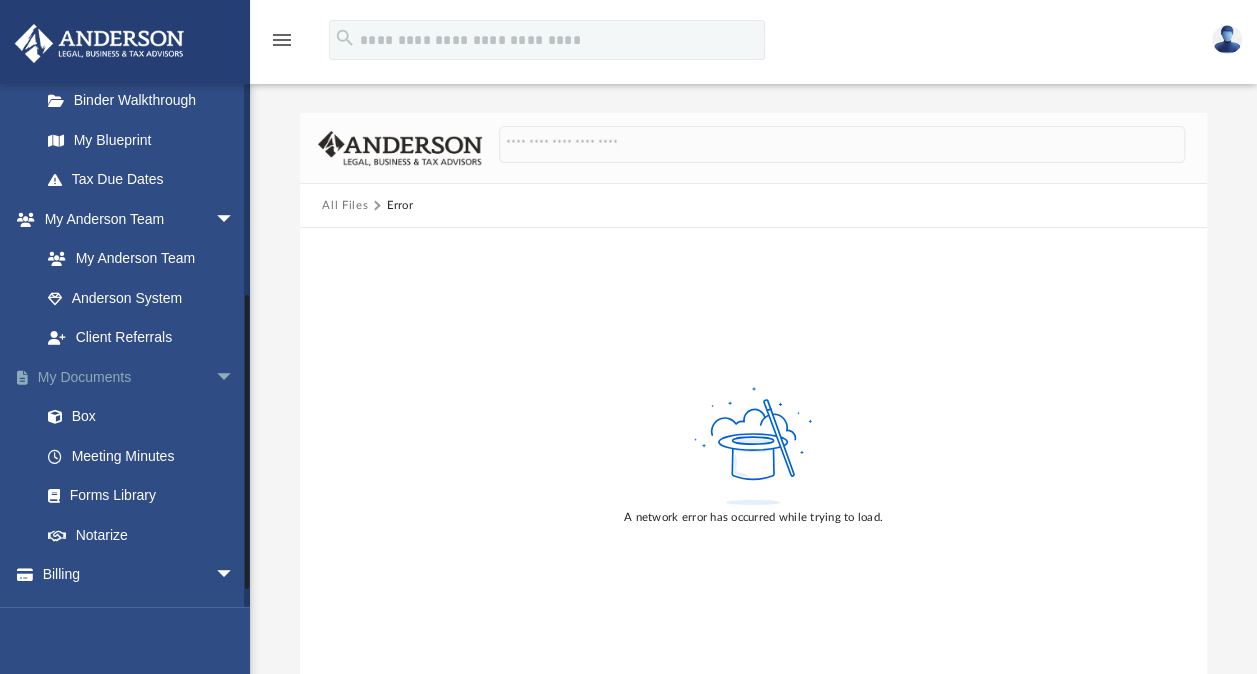 click on "arrow_drop_down" at bounding box center [235, 377] 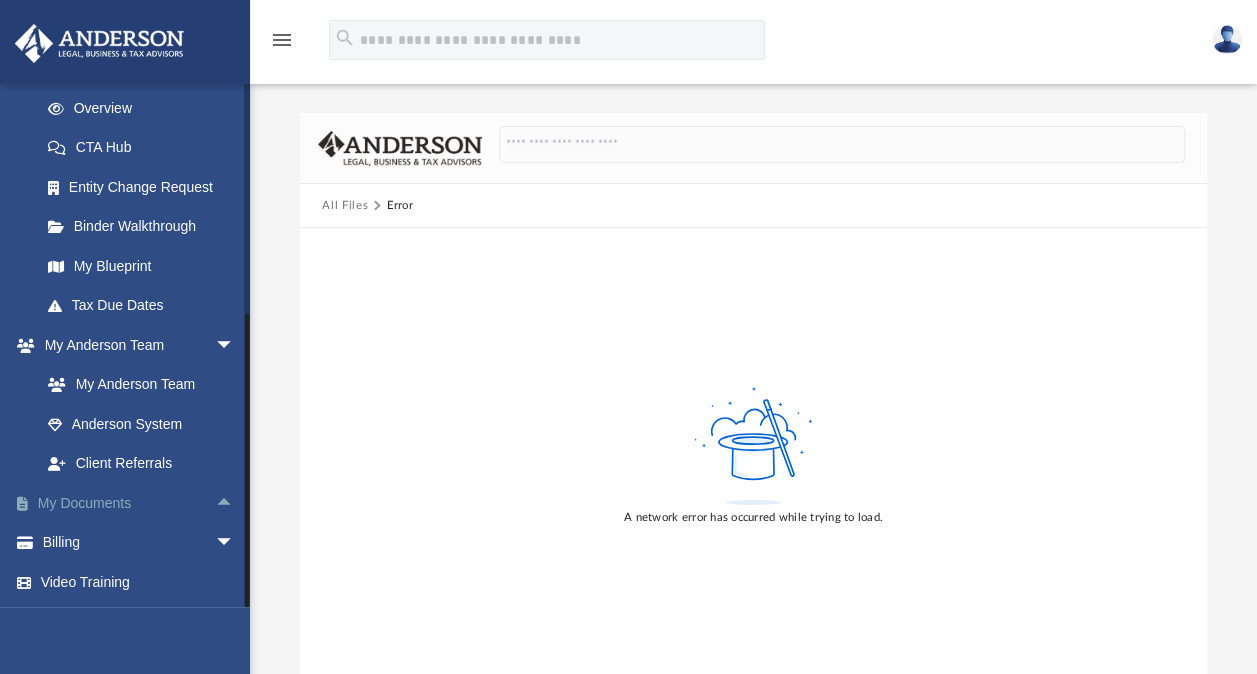 scroll, scrollTop: 237, scrollLeft: 0, axis: vertical 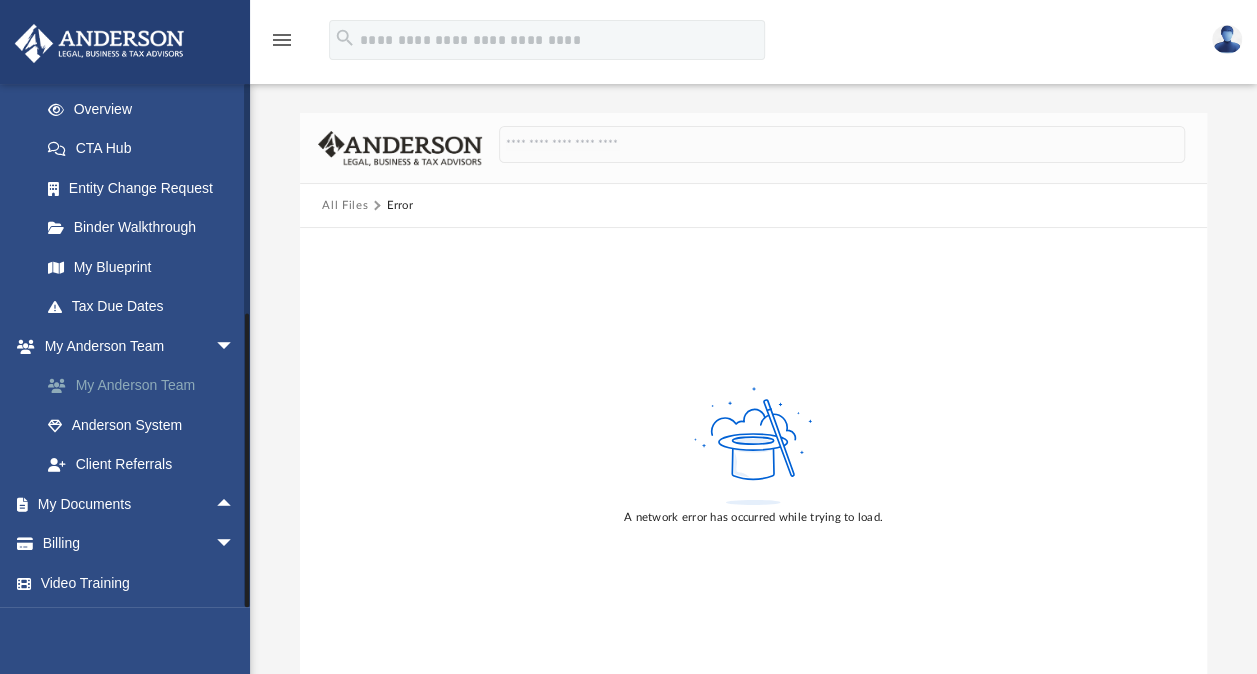 click on "My Anderson Team" at bounding box center [146, 386] 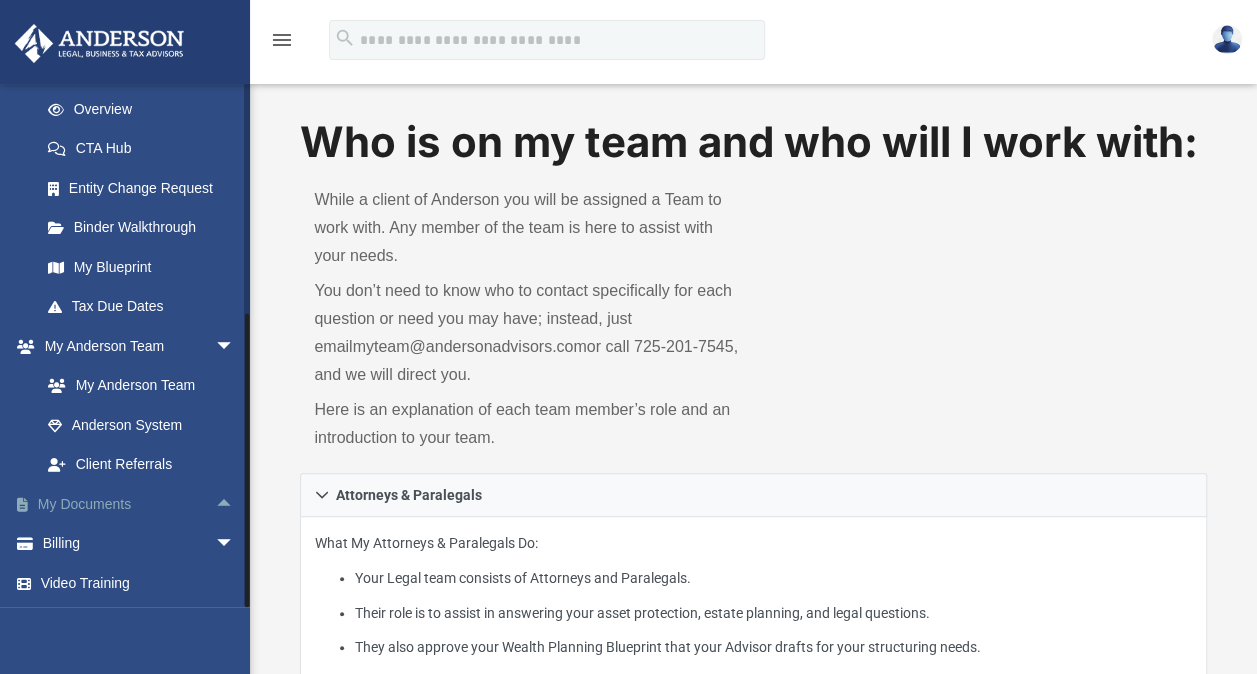 click on "arrow_drop_up" at bounding box center [235, 504] 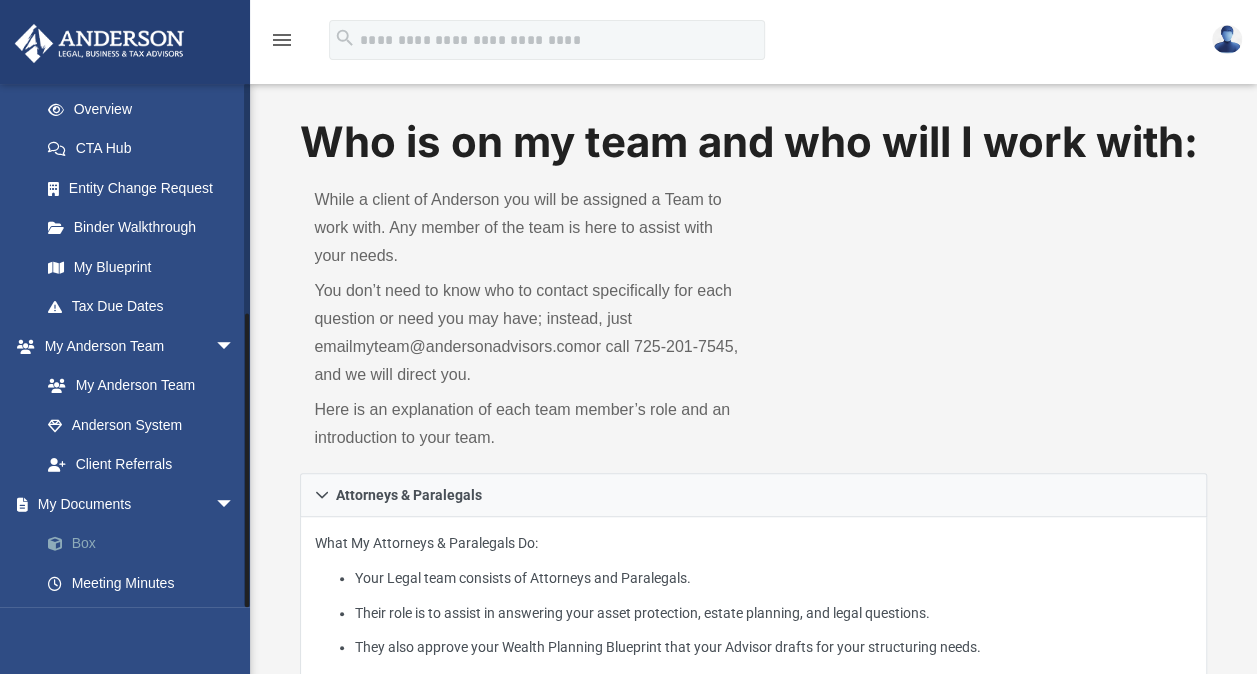 drag, startPoint x: 210, startPoint y: 500, endPoint x: 104, endPoint y: 546, distance: 115.55086 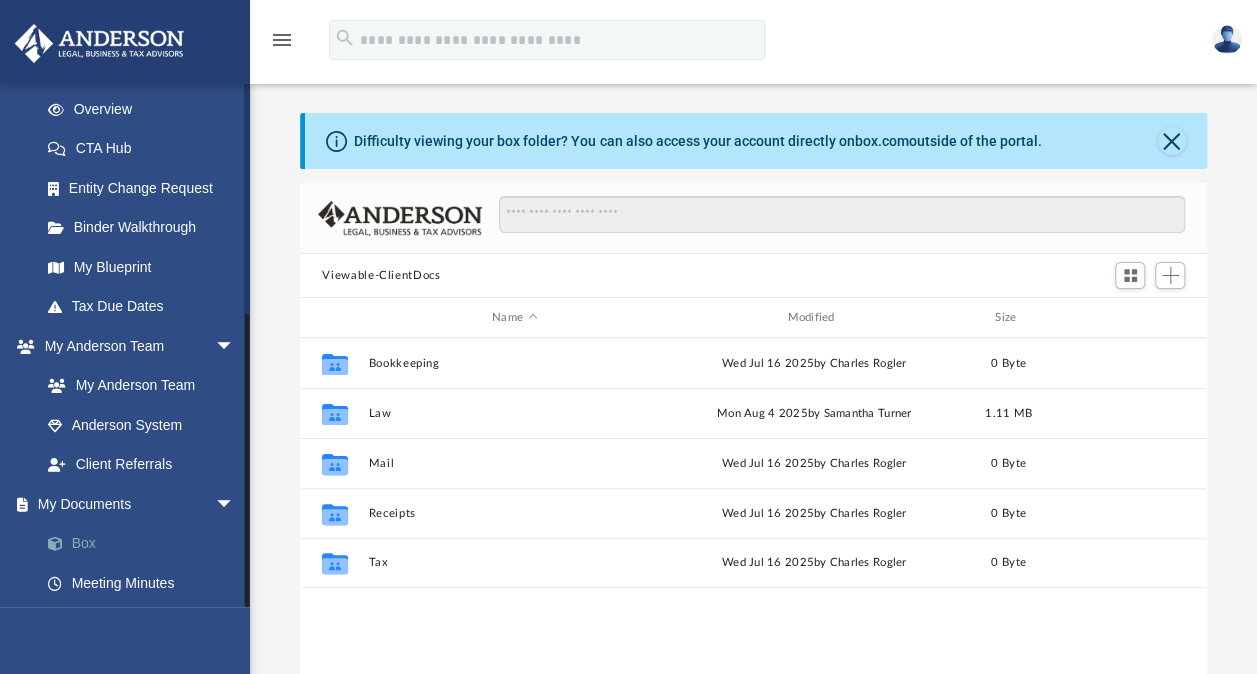 scroll, scrollTop: 16, scrollLeft: 16, axis: both 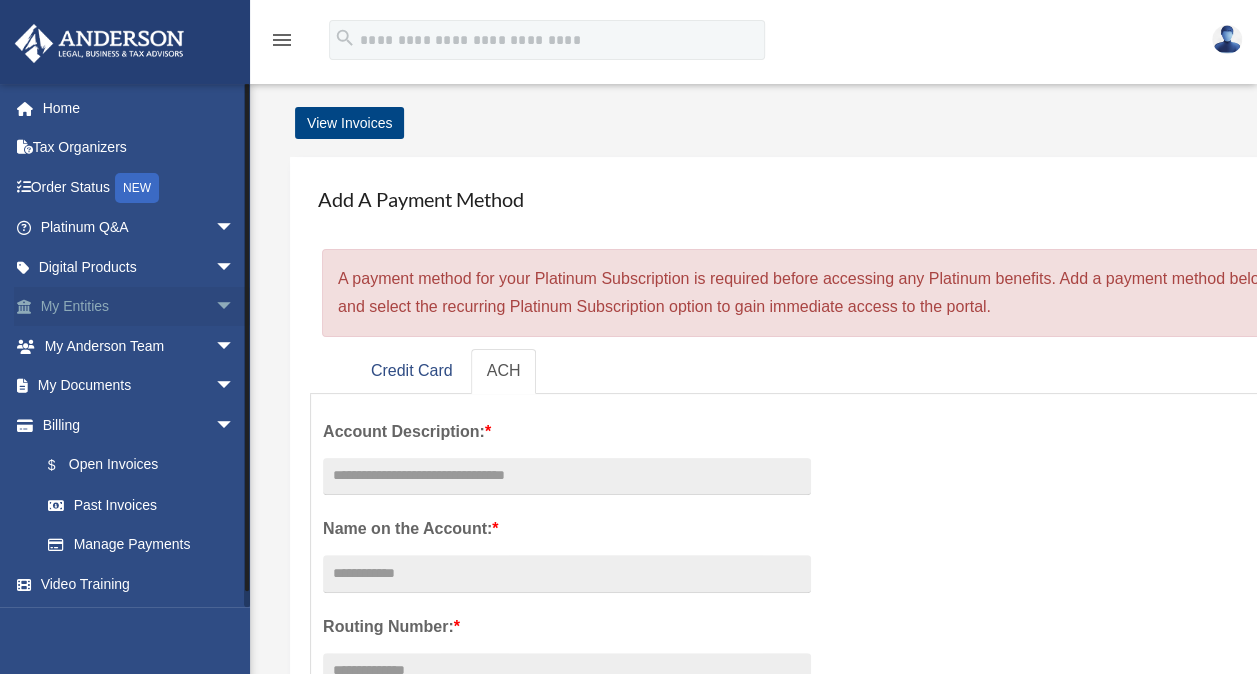 click on "arrow_drop_down" at bounding box center [235, 307] 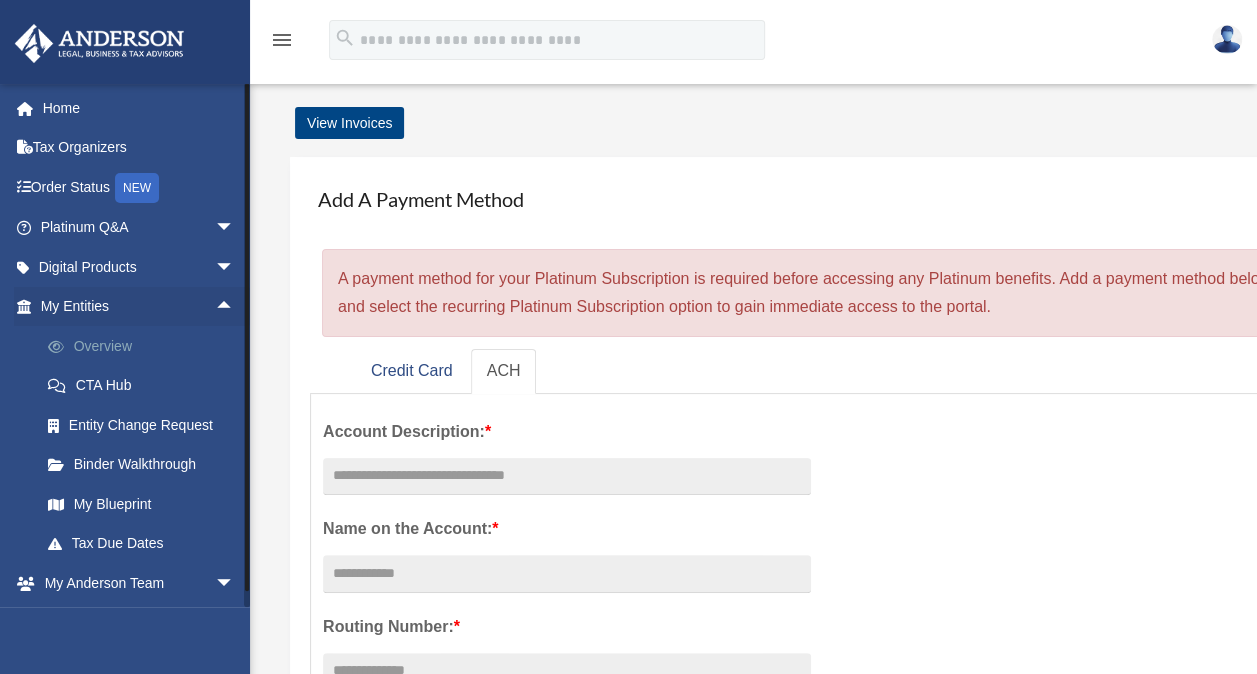 click on "Overview" at bounding box center [146, 346] 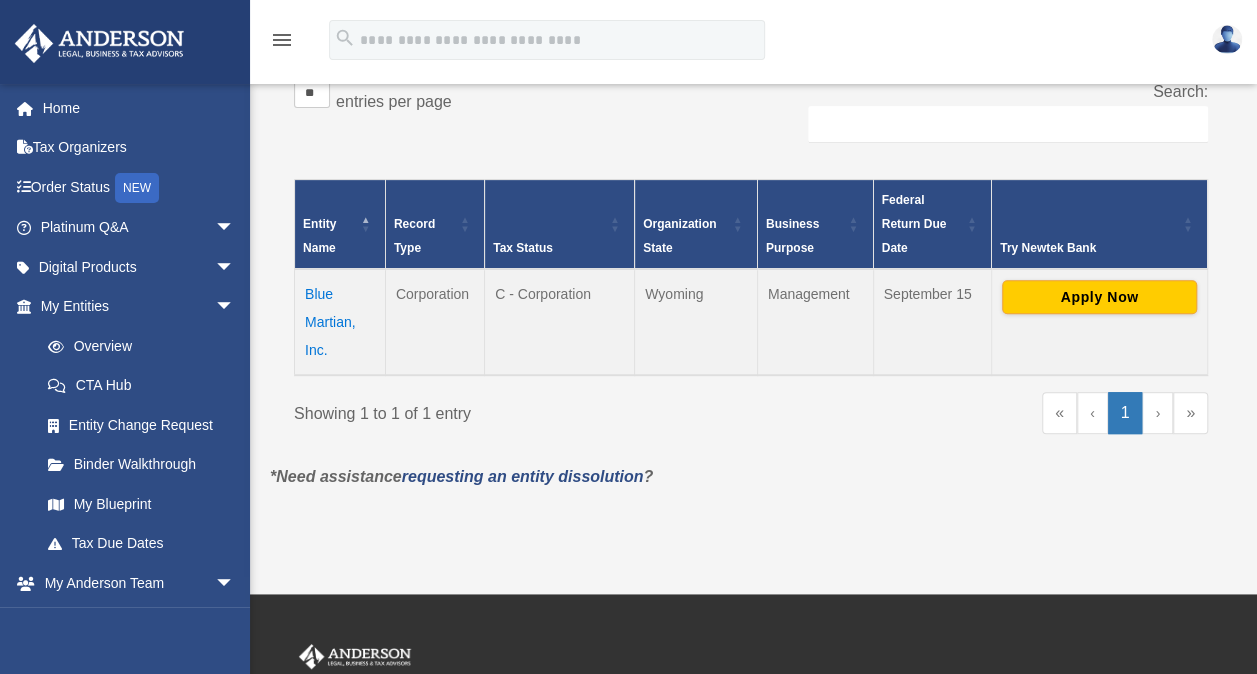 scroll, scrollTop: 341, scrollLeft: 0, axis: vertical 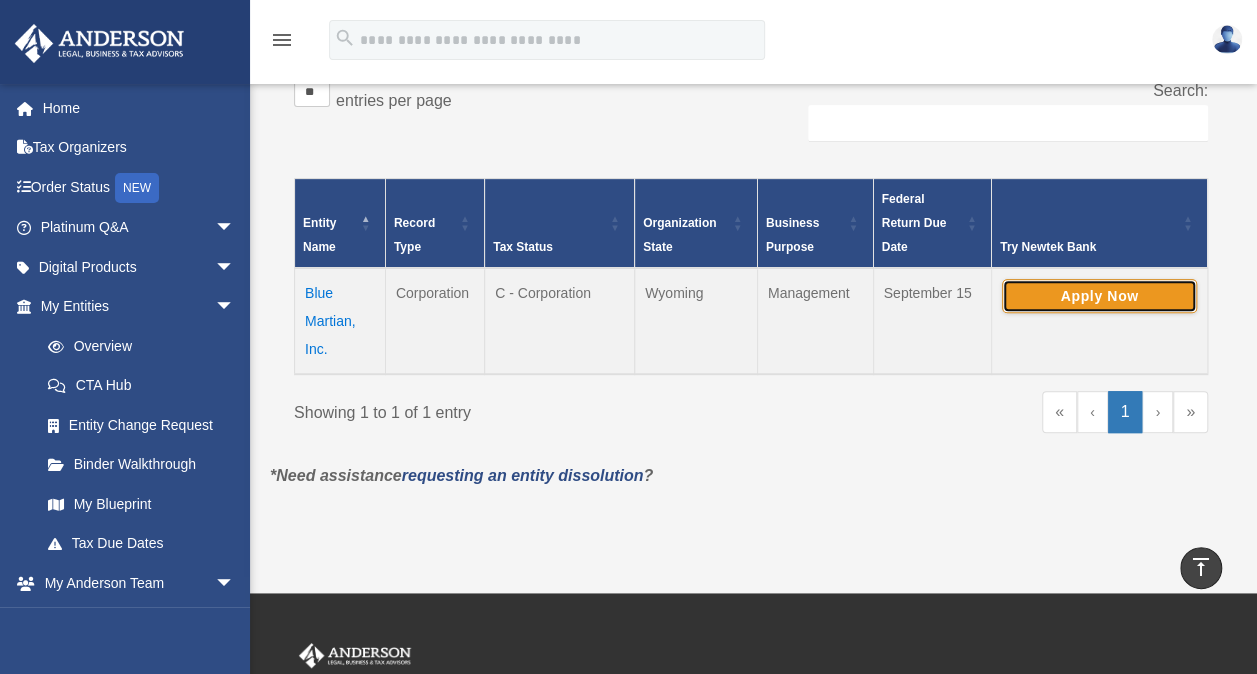 click on "Apply
Now" at bounding box center (1099, 296) 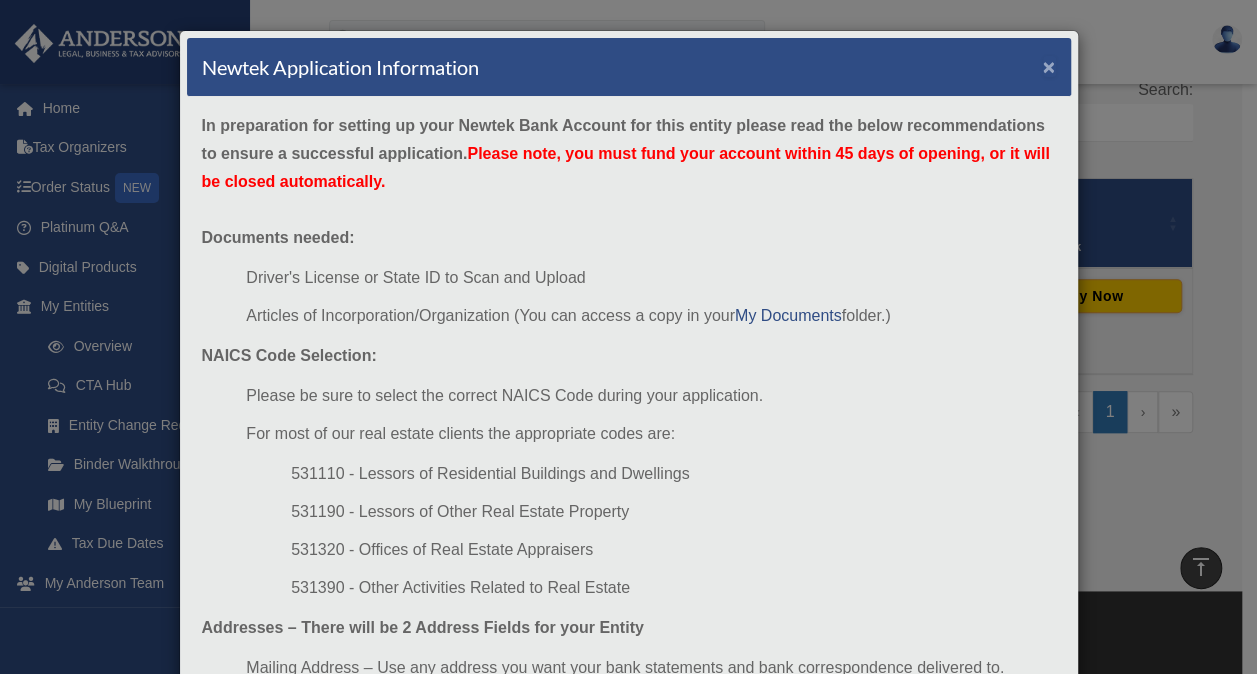 click on "×" at bounding box center (1049, 66) 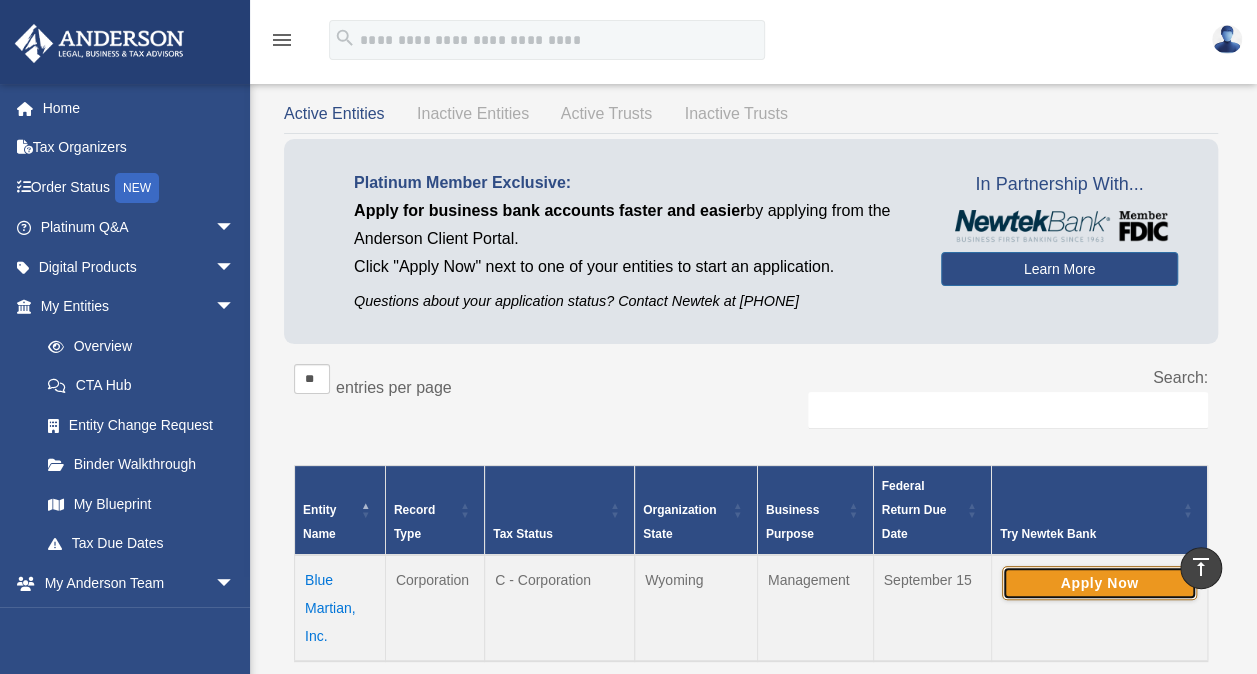 scroll, scrollTop: 0, scrollLeft: 0, axis: both 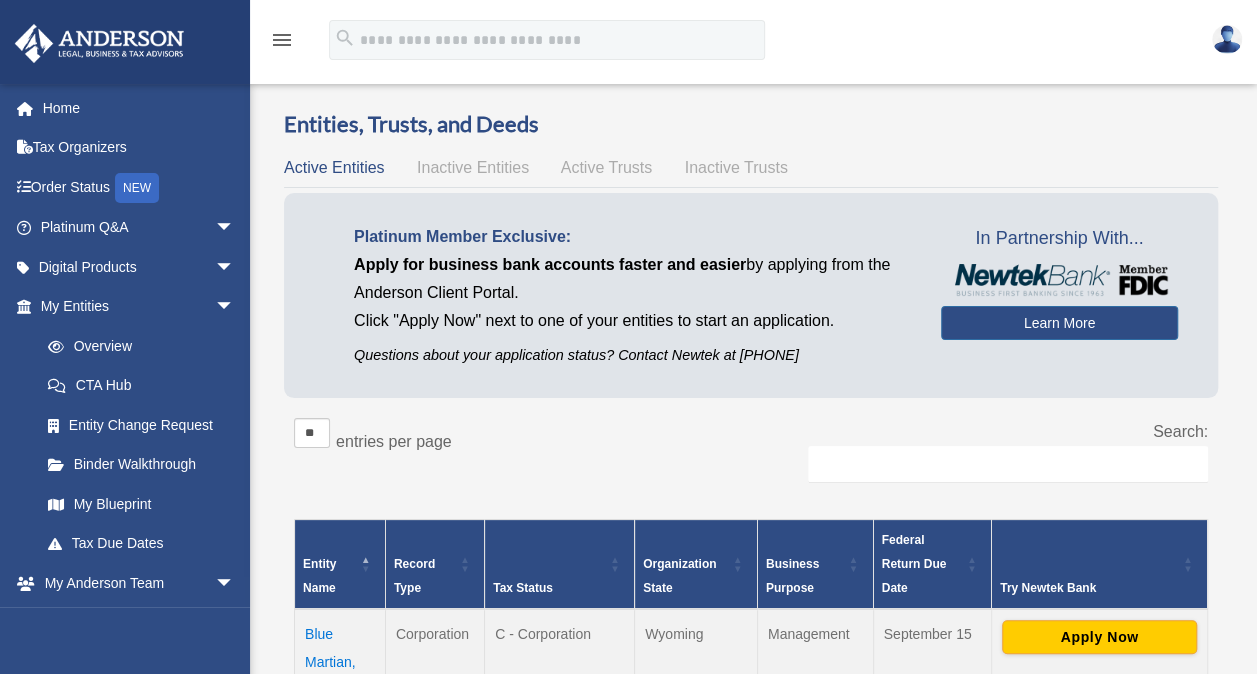 click on "Inactive Entities" at bounding box center (473, 167) 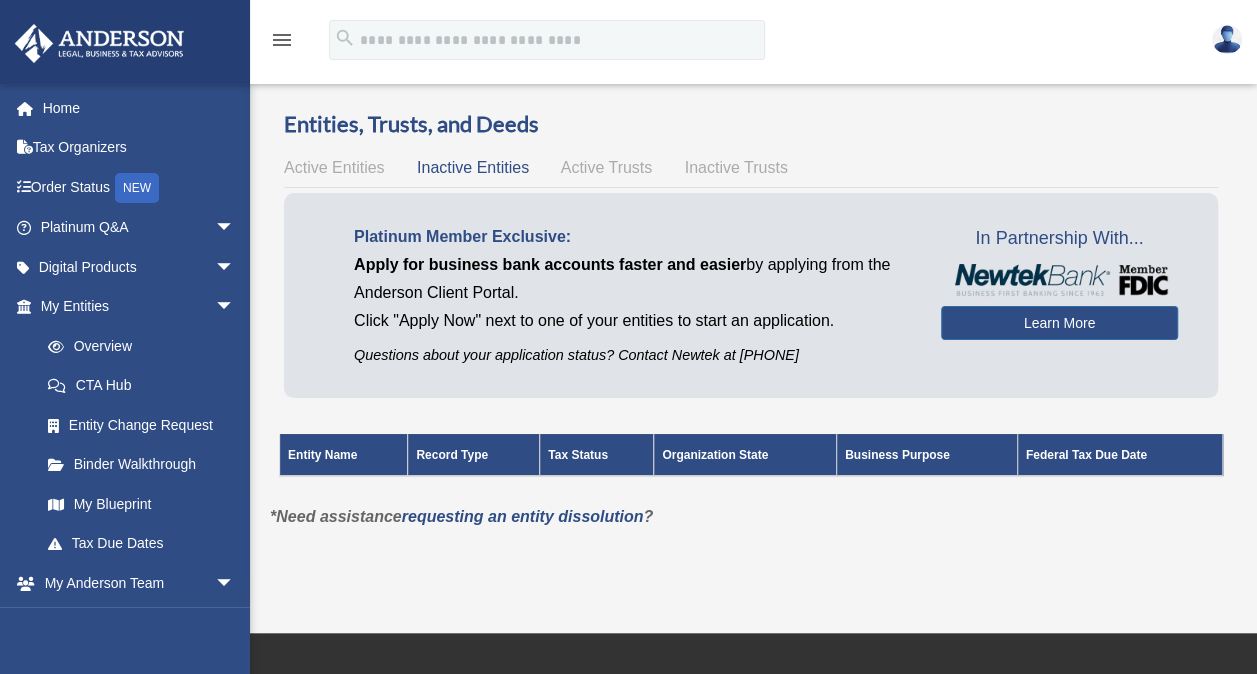 click on "Active Trusts" at bounding box center (607, 167) 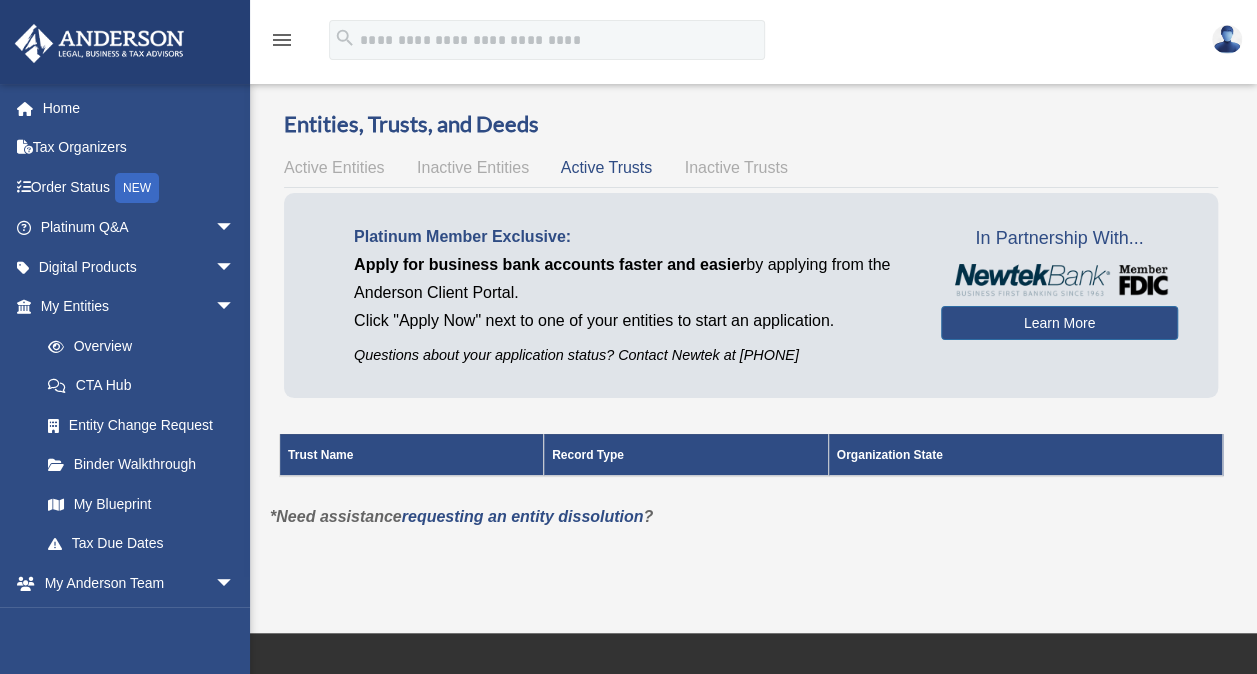 click on "Inactive Trusts" at bounding box center (736, 167) 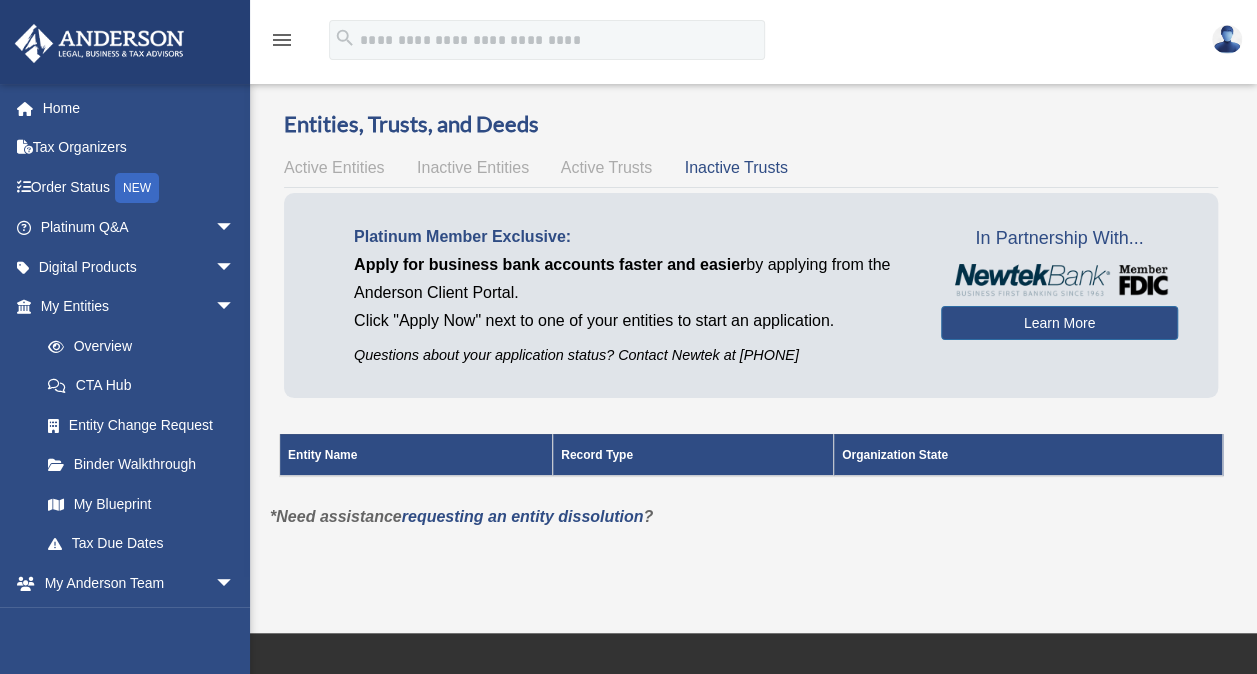 click on "Active Entities" at bounding box center [334, 167] 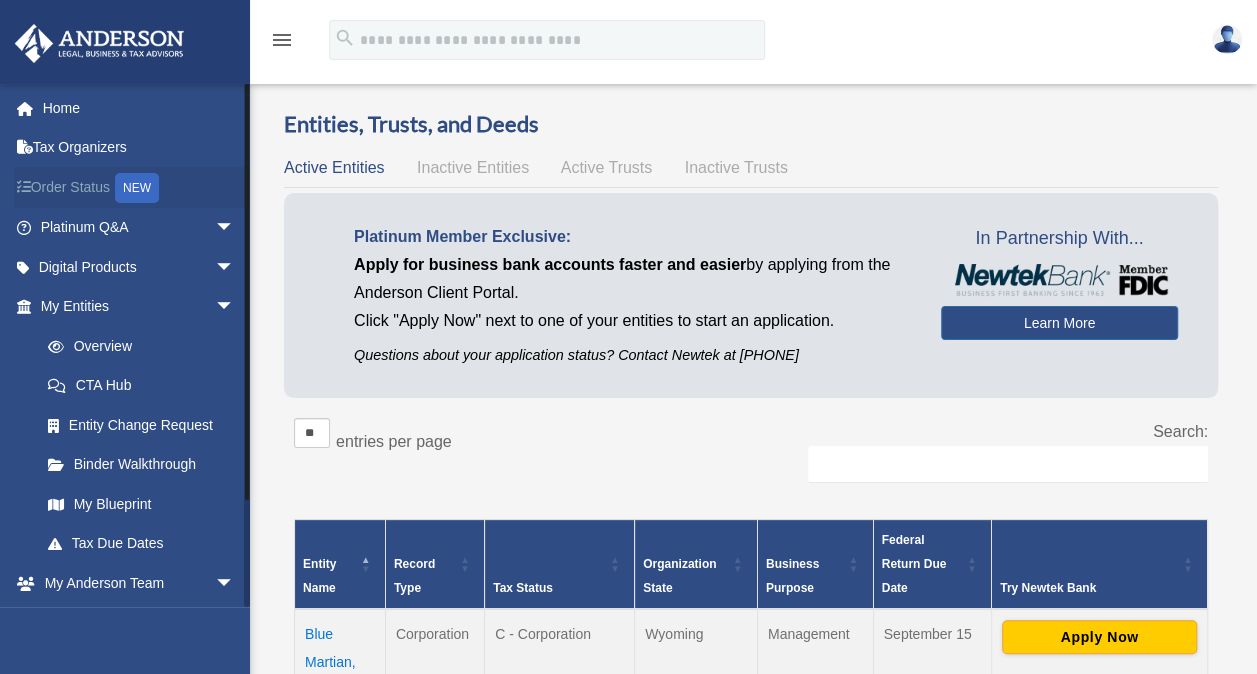 click on "NEW" at bounding box center [137, 188] 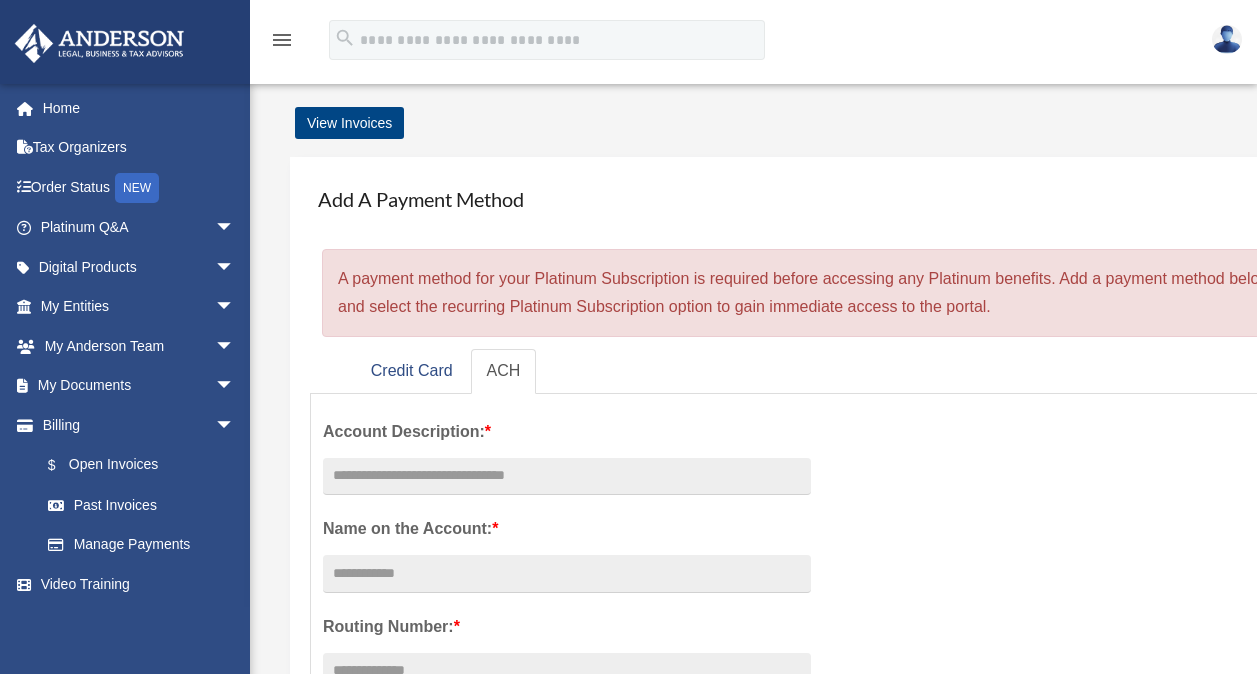 scroll, scrollTop: 0, scrollLeft: 0, axis: both 